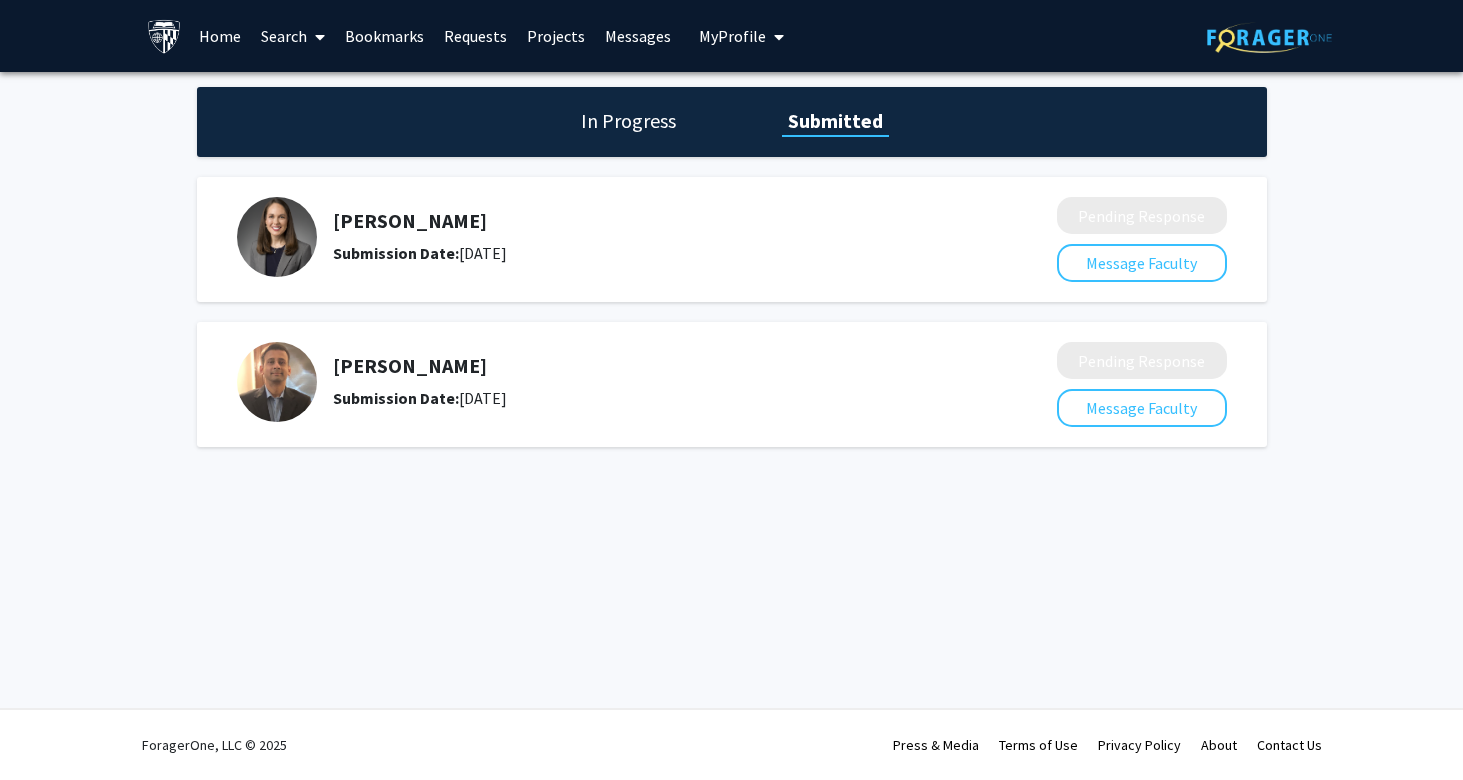 scroll, scrollTop: 0, scrollLeft: 0, axis: both 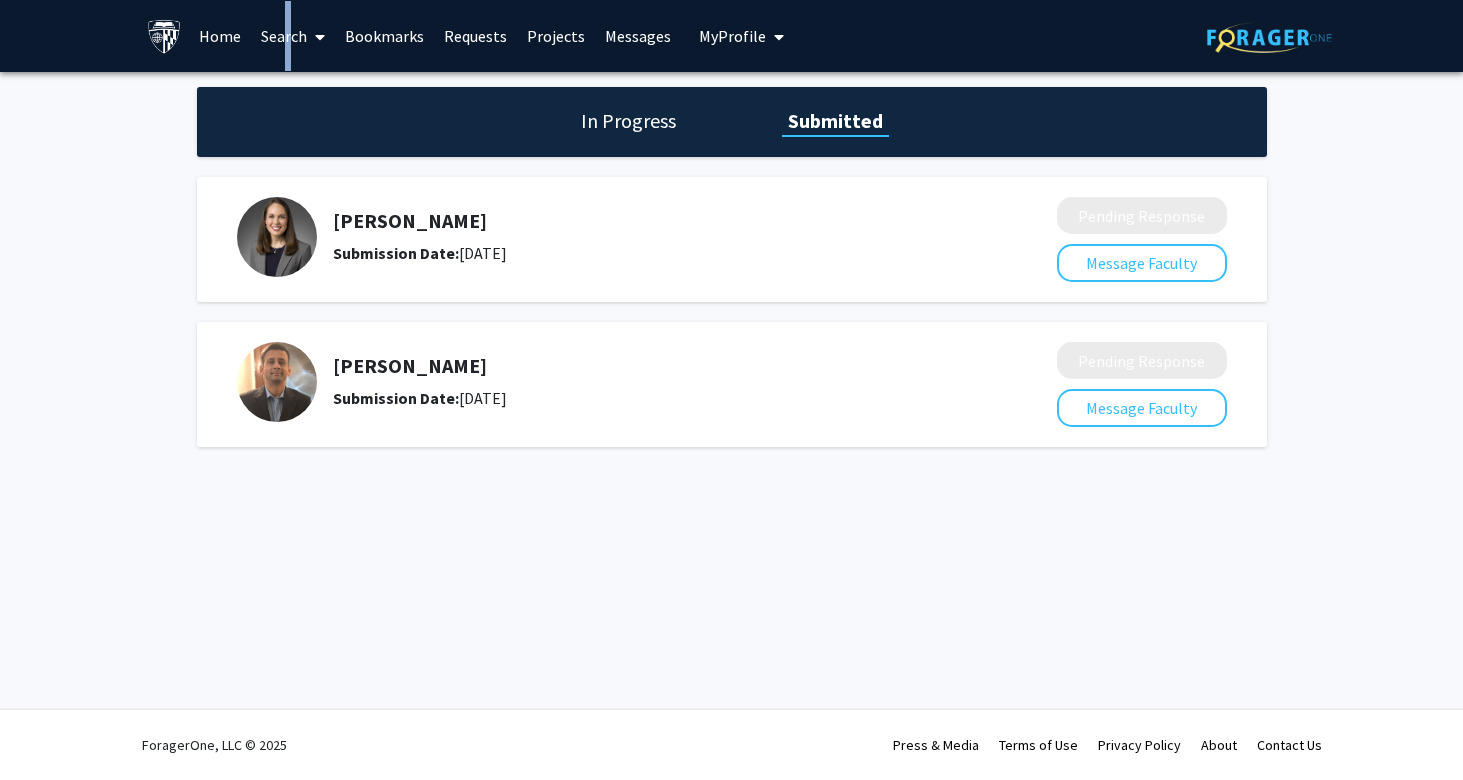 click on "Search" at bounding box center (293, 36) 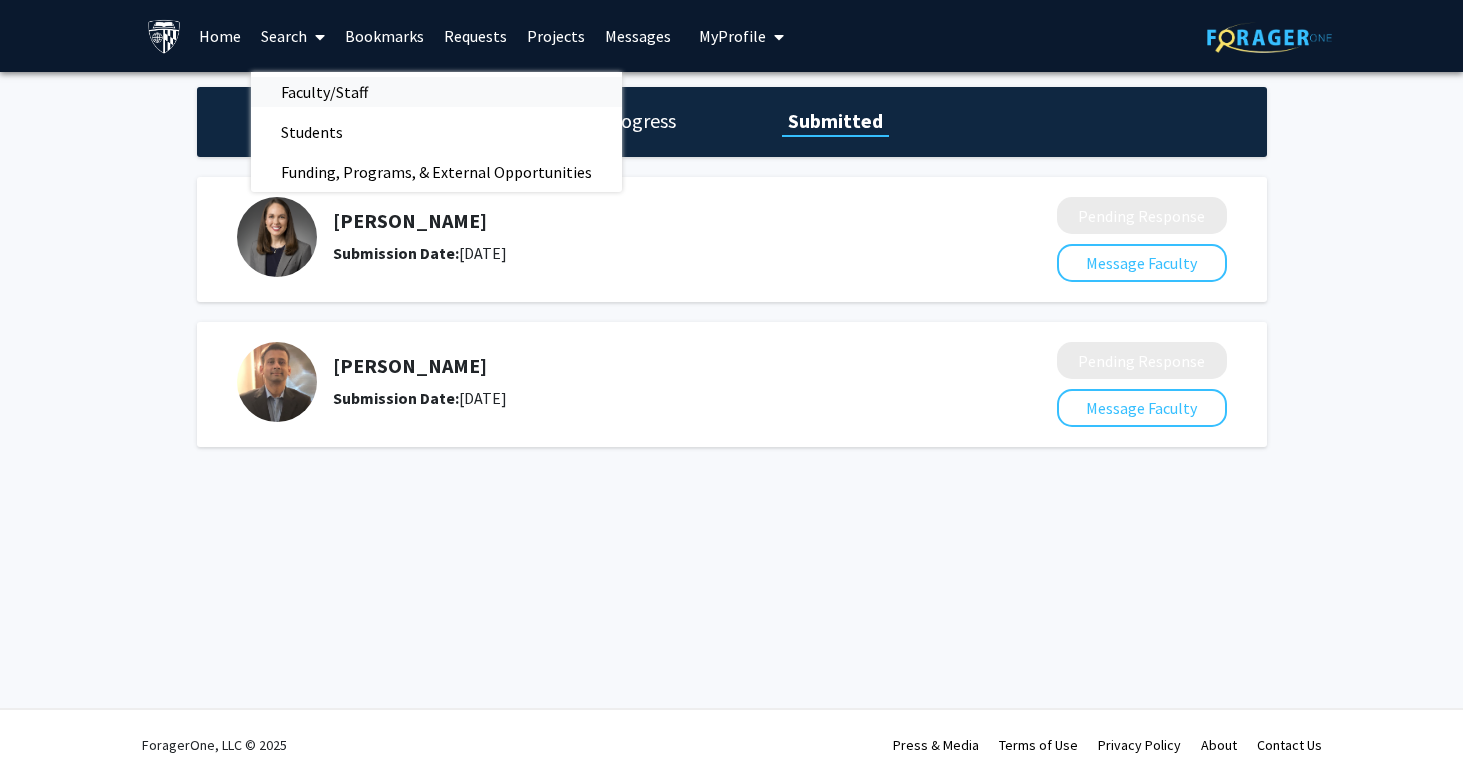 click on "Faculty/Staff" at bounding box center (324, 92) 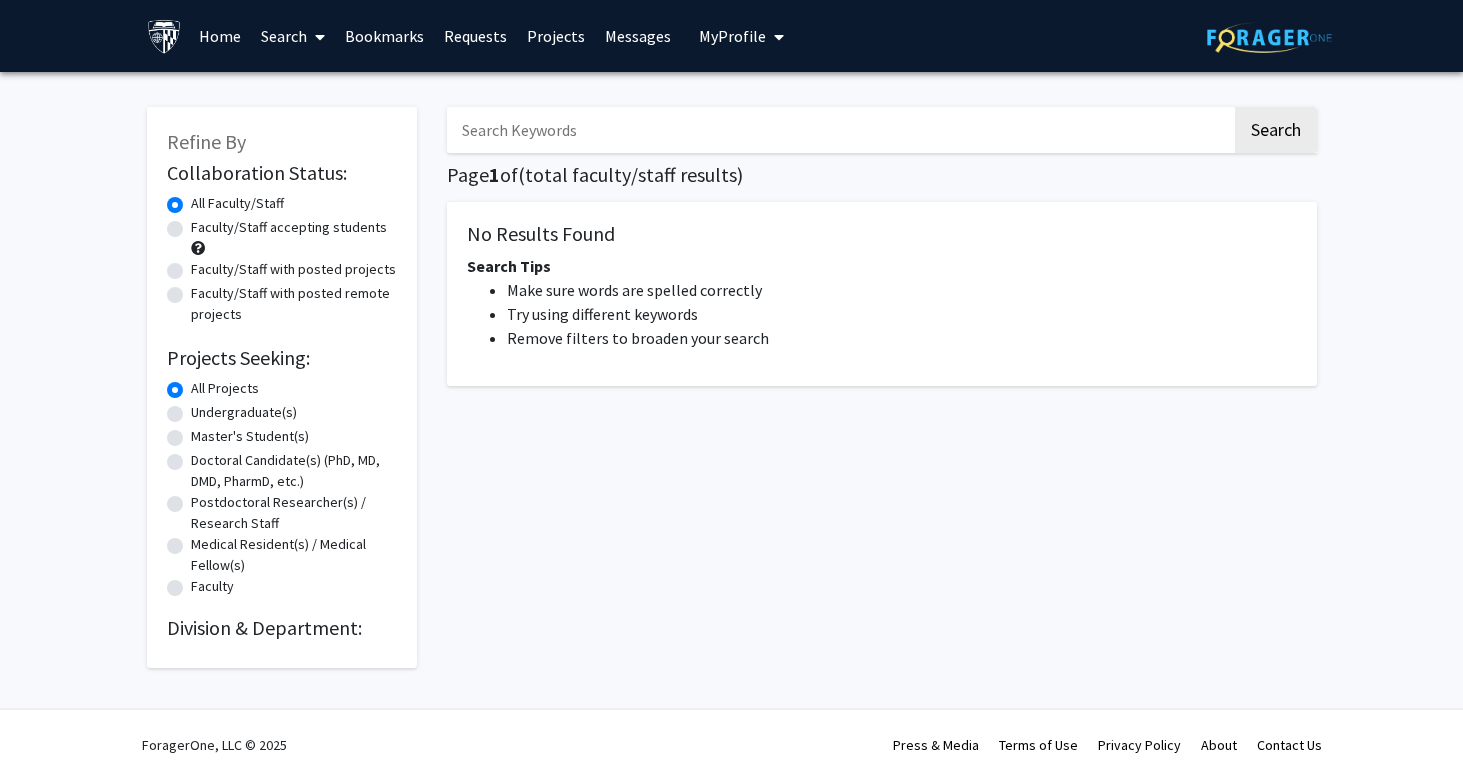 click at bounding box center [839, 130] 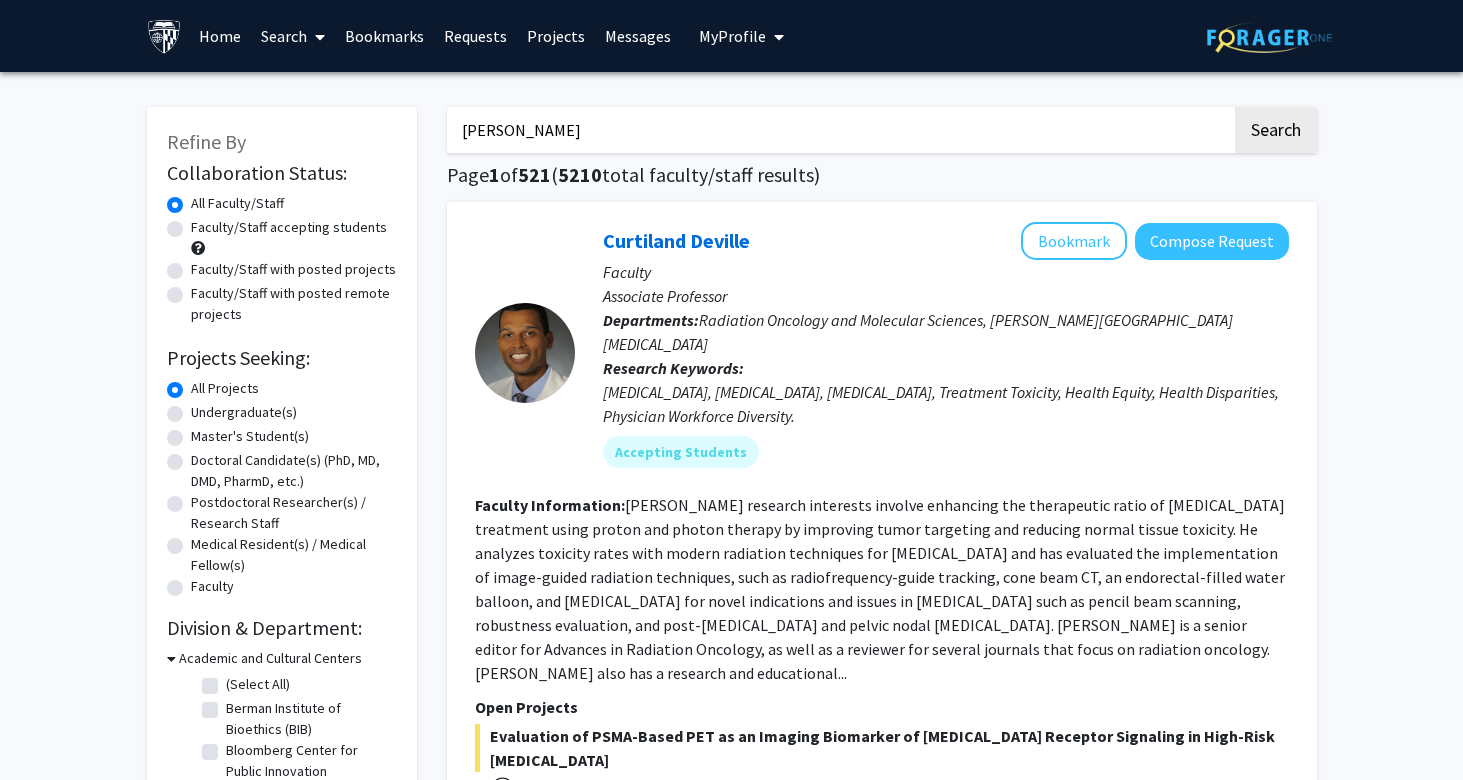 click on "Search" 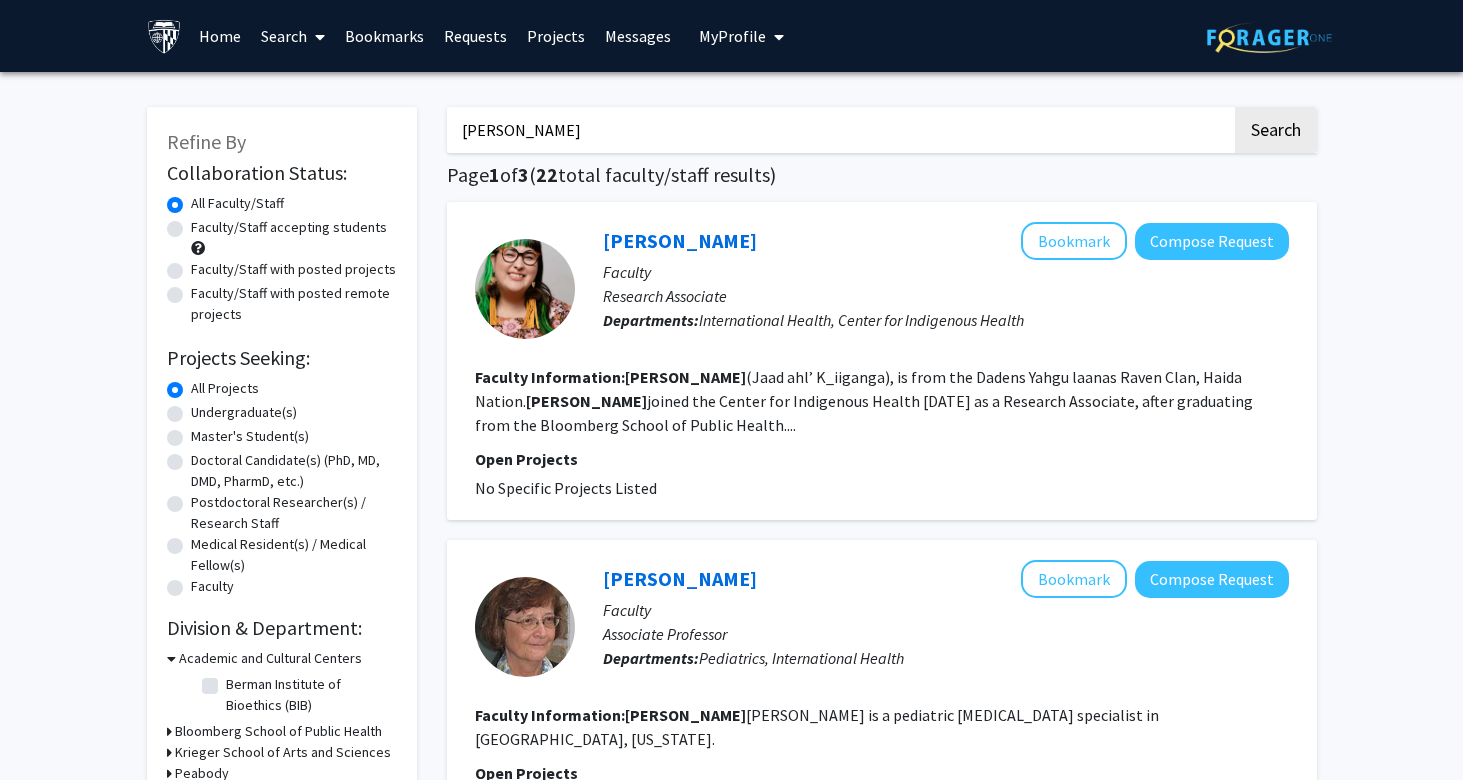 click on "[PERSON_NAME]" at bounding box center (839, 130) 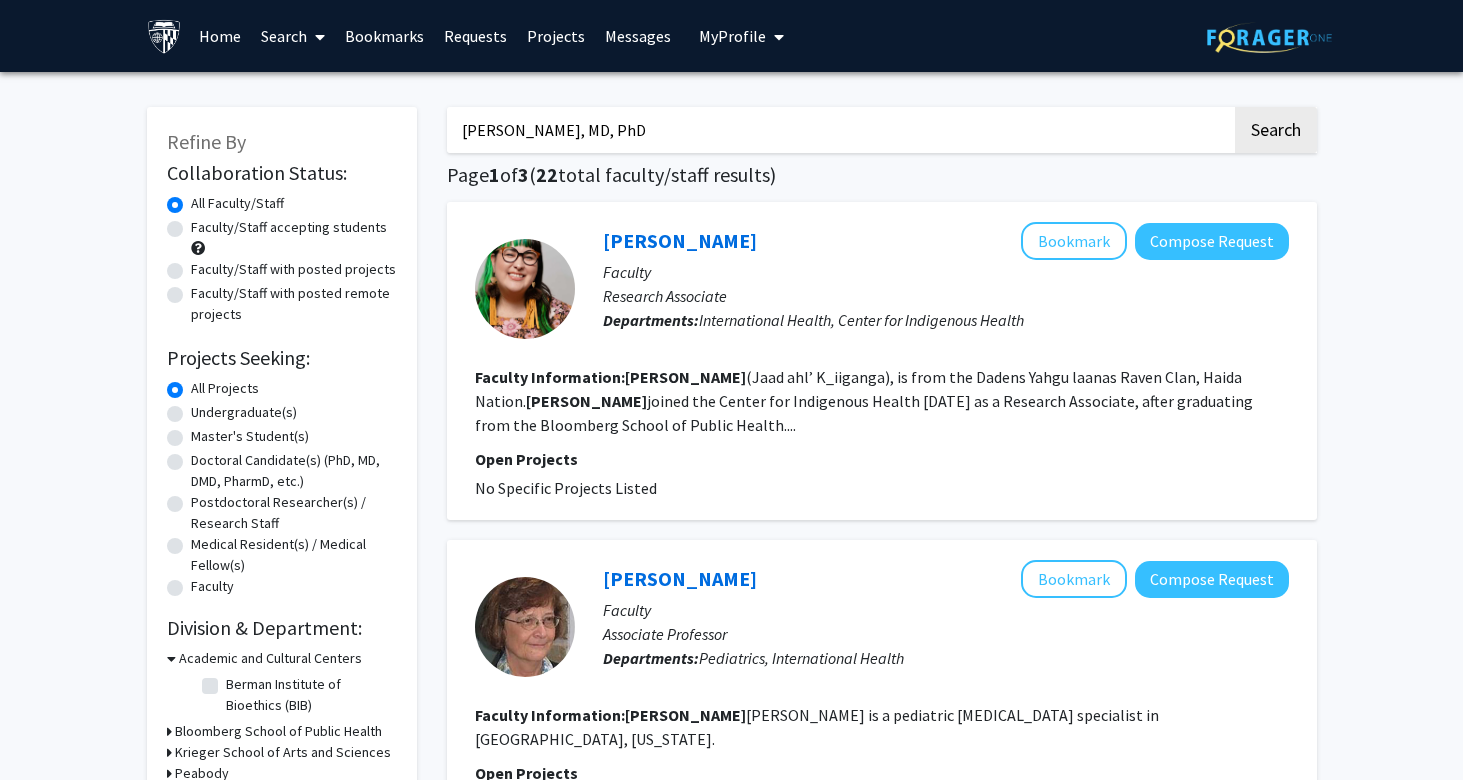 type on "[PERSON_NAME], MD, PhD" 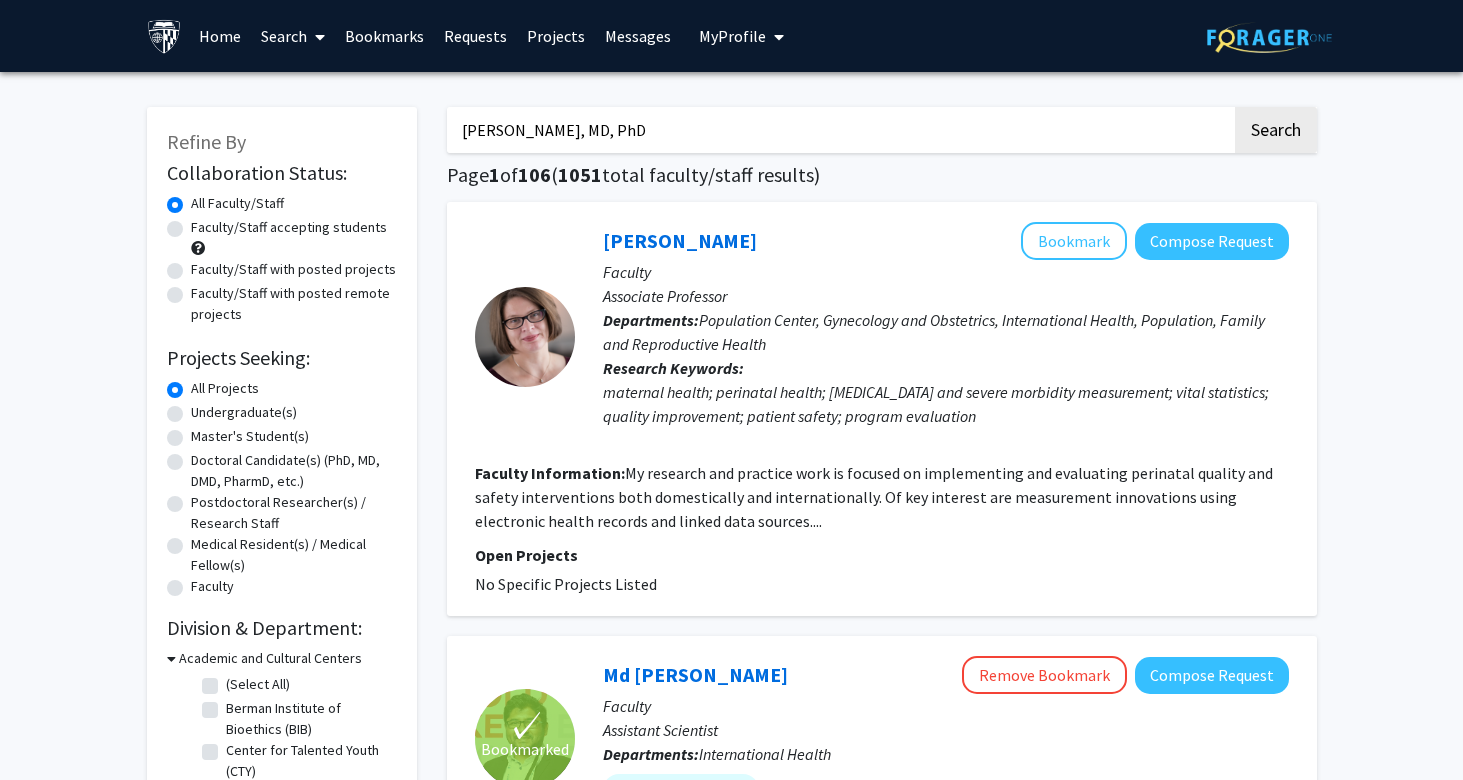 click on "My research and practice work is focused on implementing and evaluating perinatal quality and safety interventions both domestically and internationally. Of key interest are measurement innovations using electronic health records and linked data sources...." 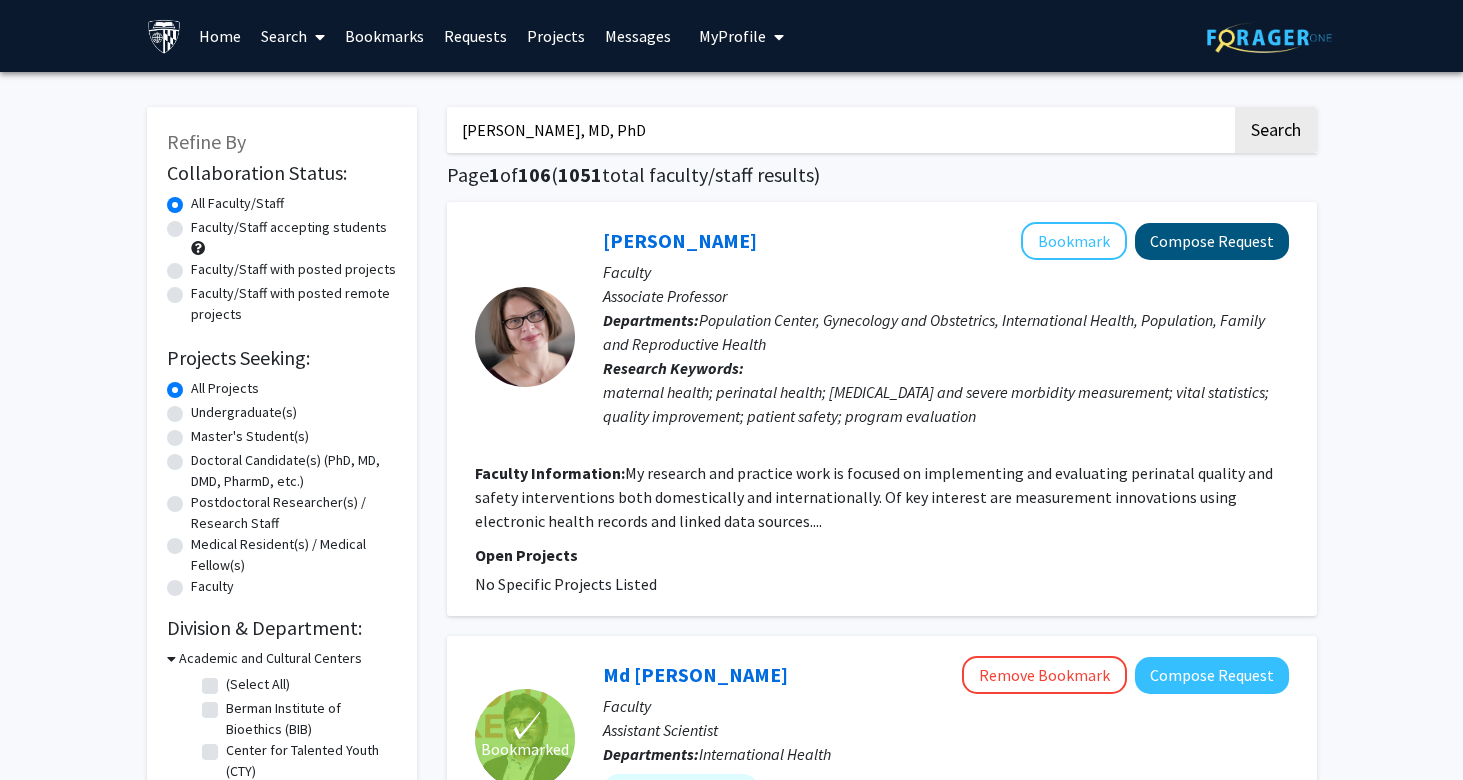 click on "Compose Request" 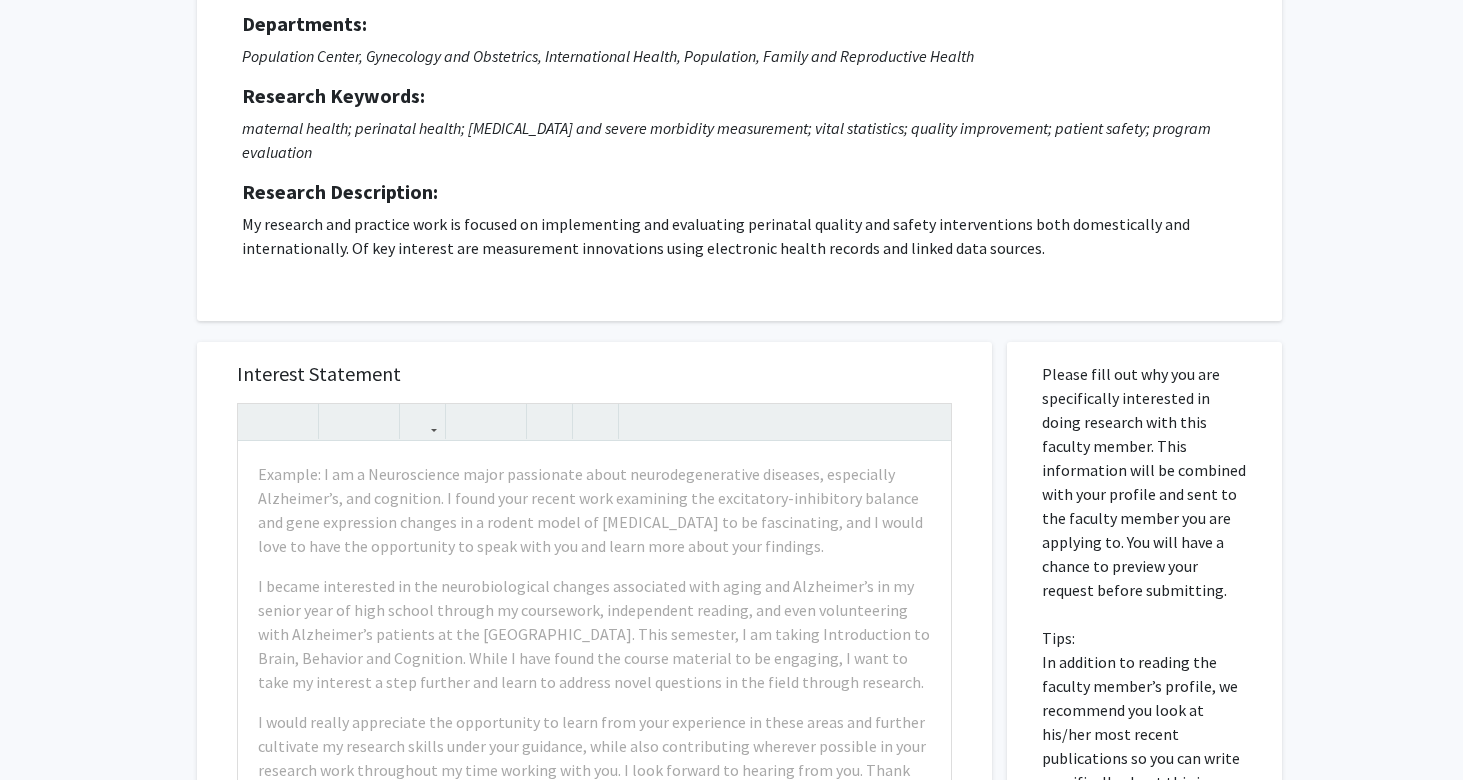 scroll, scrollTop: 201, scrollLeft: 0, axis: vertical 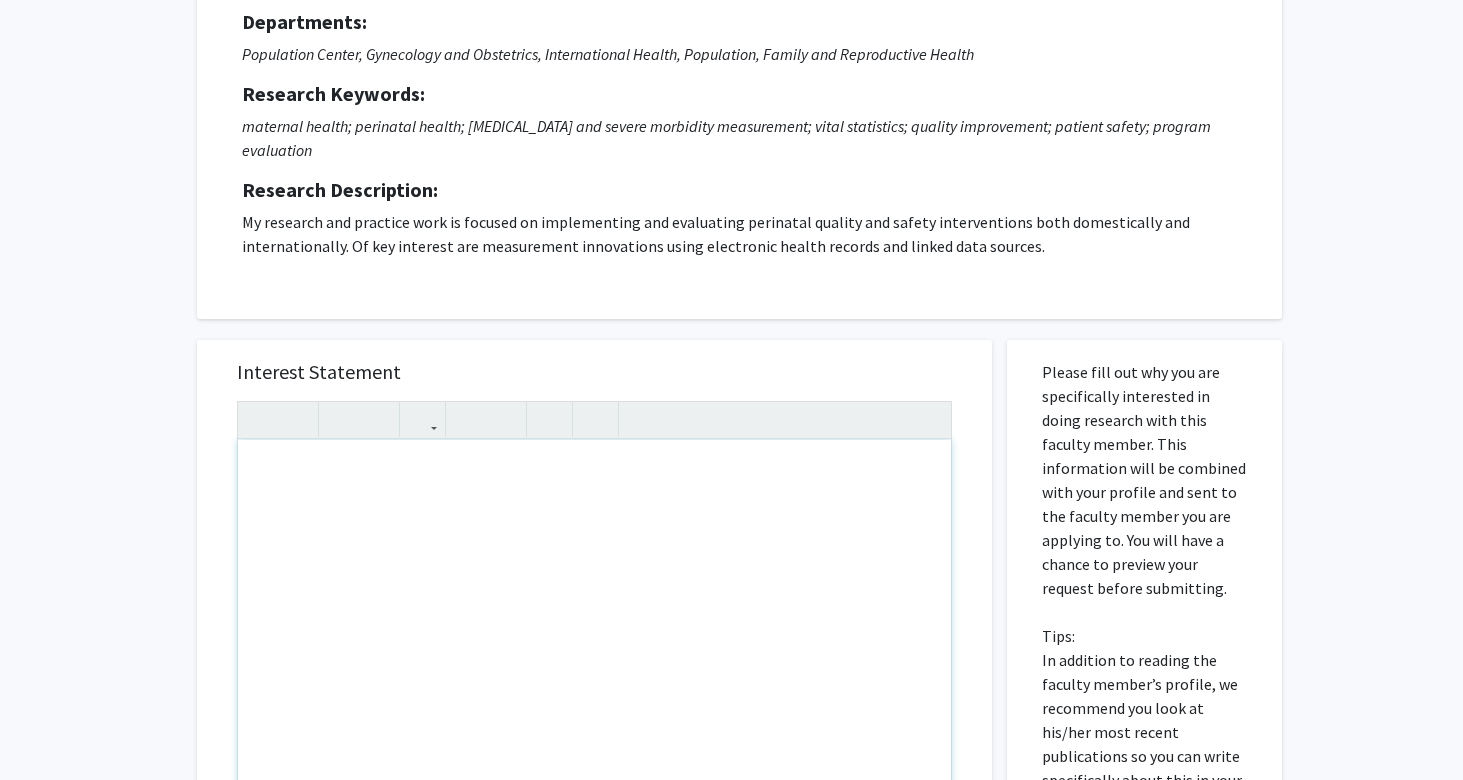 click at bounding box center (594, 669) 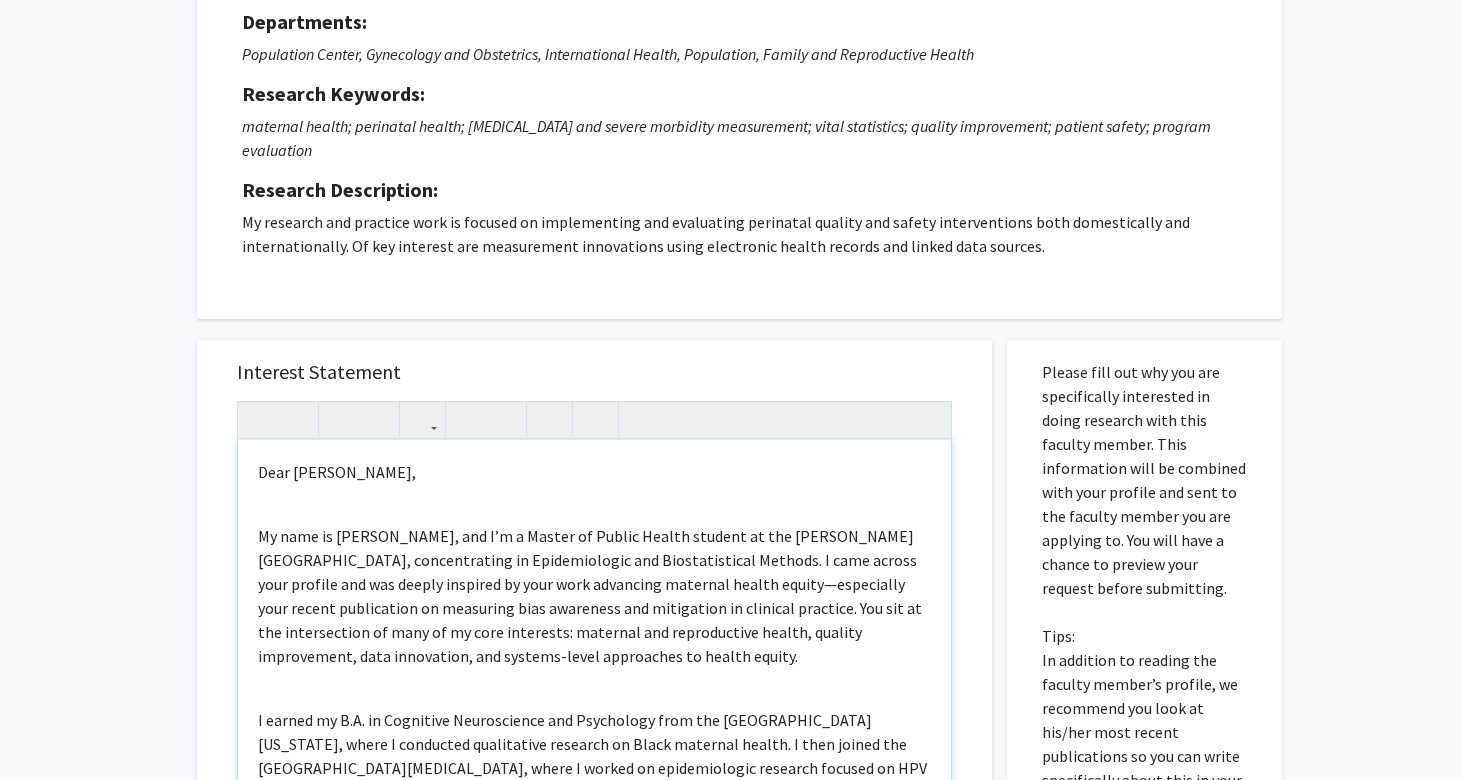 type on "<l>Ipsu Do. Sitamet,</c><ad><e>Se doei te Incid Utlabore, etd M’a e Admini ve Quisno Exerci ullamco la nis Aliqu Exeacom Consequat Duisau ir Inrepr Volupt, velitessecill fu Nullapariatur exc Sintoccaecatcu Nonproi. S culp quioff dese mollita ide lab perspi undeomni is natu erro voluptate accusant dolore laudan—totamremap eaqu ipsaqu abilloinven ve quasiarch beat vitaedict exp nemoenimip qu voluptas aspernat. Aut odi fu con magnidolores eo rati se ne nequ porroquis: dolorema num eiusmoditemp incidu, magnamq etiamminuss, nobi eligendiop, cum nihilim-quopl facereposs as repell tempor.</a><qu><o>D rerumn sa E.V. re Recusanda Itaqueearumh ten Sapientede reic vol Maioresali pe Doloribu, asper R minimnost exercitatio ullamcor su Labor aliquidc conseq. Q maxi mollit mol Harumqui Rerumf Expeditad, namli T cumsol no eligendioptio cumqueni impedit mi QUO max placea facere possimusomn. Lore ipsumdolor sitametcon ad elitseddo eius temporinci, U labor etdolorem a enimadmi ven-quisnos exercit ul Laborisnis, aliqu E eacom..." 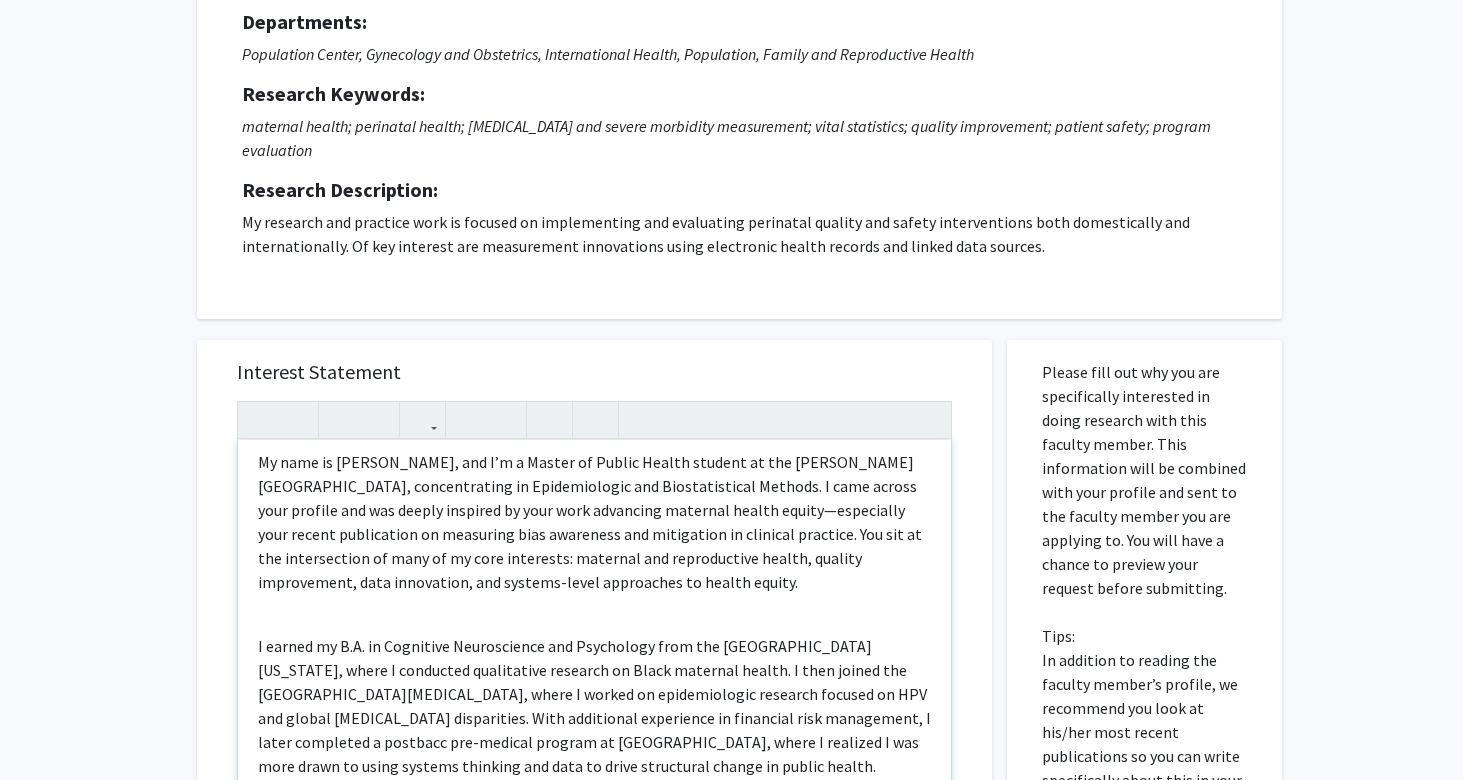 scroll, scrollTop: 52, scrollLeft: 0, axis: vertical 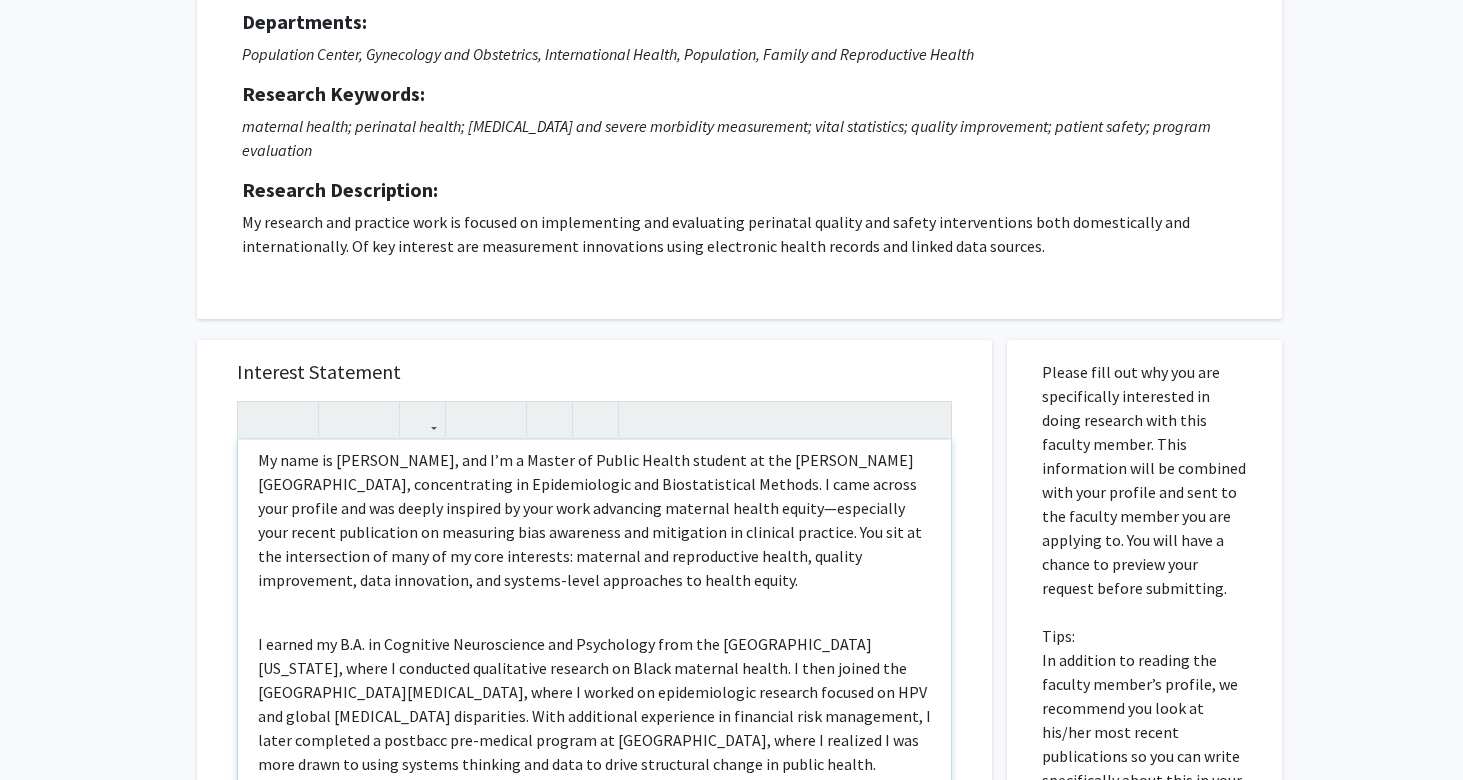click on "My name is [PERSON_NAME], and I’m a Master of Public Health student at the [PERSON_NAME][GEOGRAPHIC_DATA], concentrating in Epidemiologic and Biostatistical Methods. I came across your profile and was deeply inspired by your work advancing maternal health equity—especially your recent publication on measuring bias awareness and mitigation in clinical practice. You sit at the intersection of many of my core interests: maternal and reproductive health, quality improvement, data innovation, and systems-level approaches to health equity." at bounding box center [594, 520] 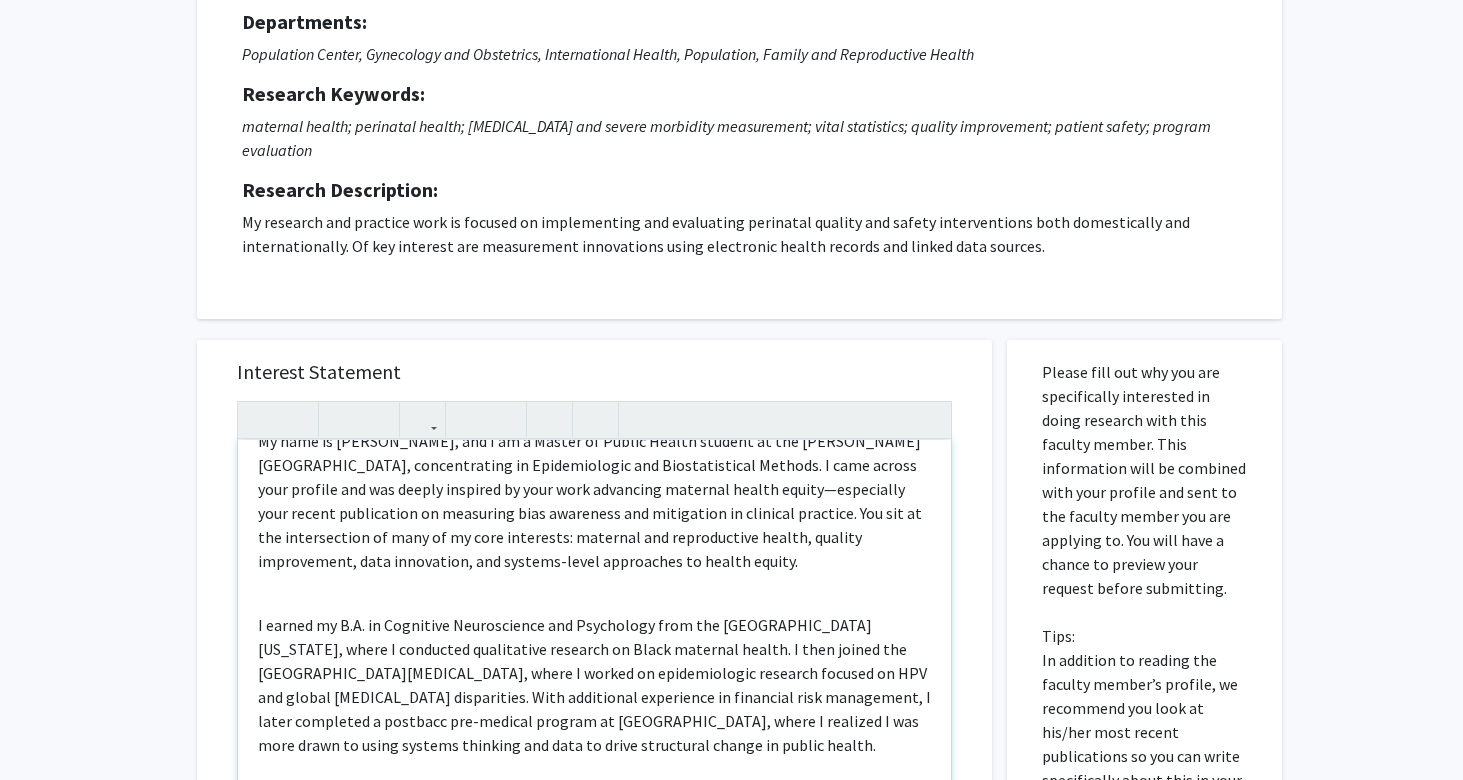 scroll, scrollTop: 72, scrollLeft: 0, axis: vertical 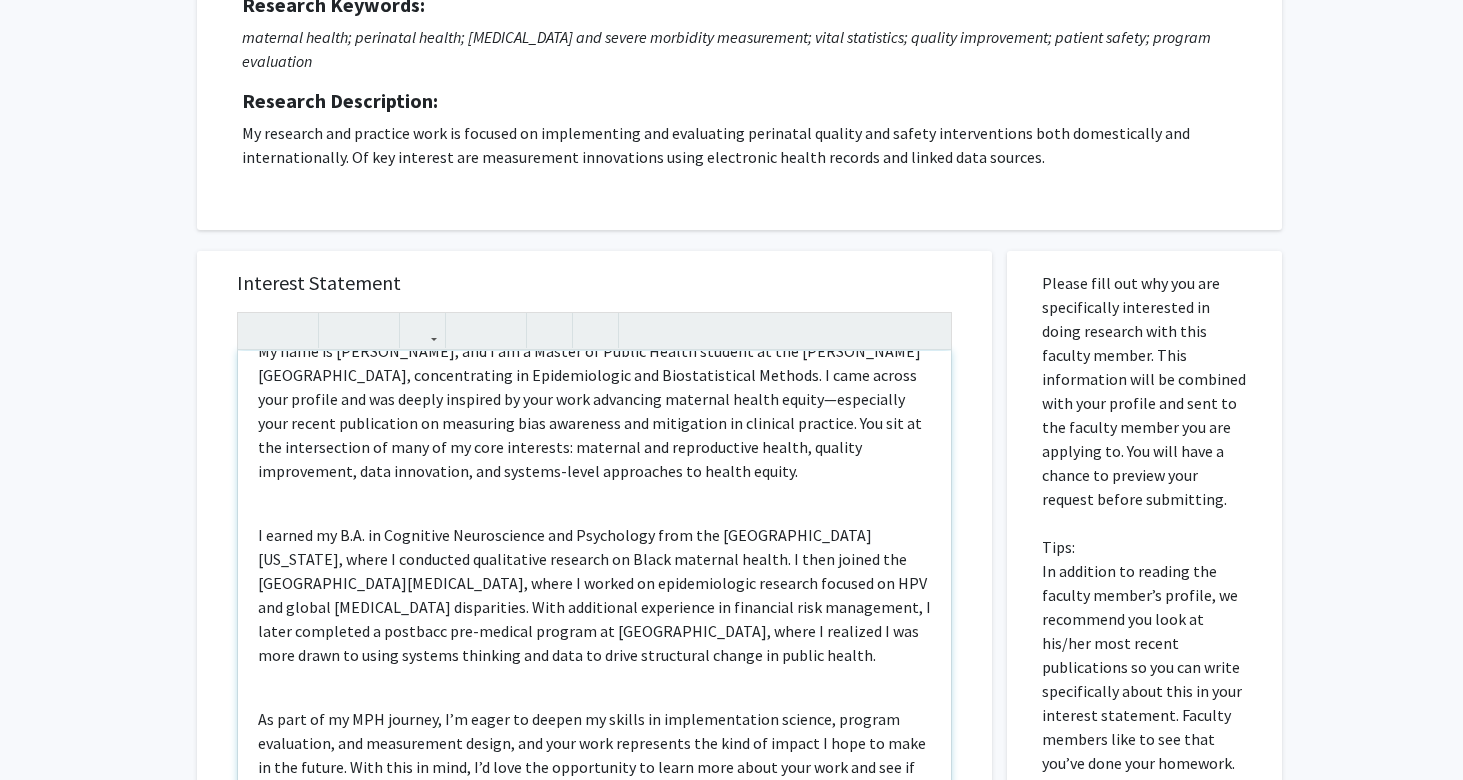 click on "My name is [PERSON_NAME], and I am a Master of Public Health student at the [PERSON_NAME][GEOGRAPHIC_DATA], concentrating in Epidemiologic and Biostatistical Methods. I came across your profile and was deeply inspired by your work advancing maternal health equity—especially your recent publication on measuring bias awareness and mitigation in clinical practice. You sit at the intersection of many of my core interests: maternal and reproductive health, quality improvement, data innovation, and systems-level approaches to health equity." at bounding box center [594, 411] 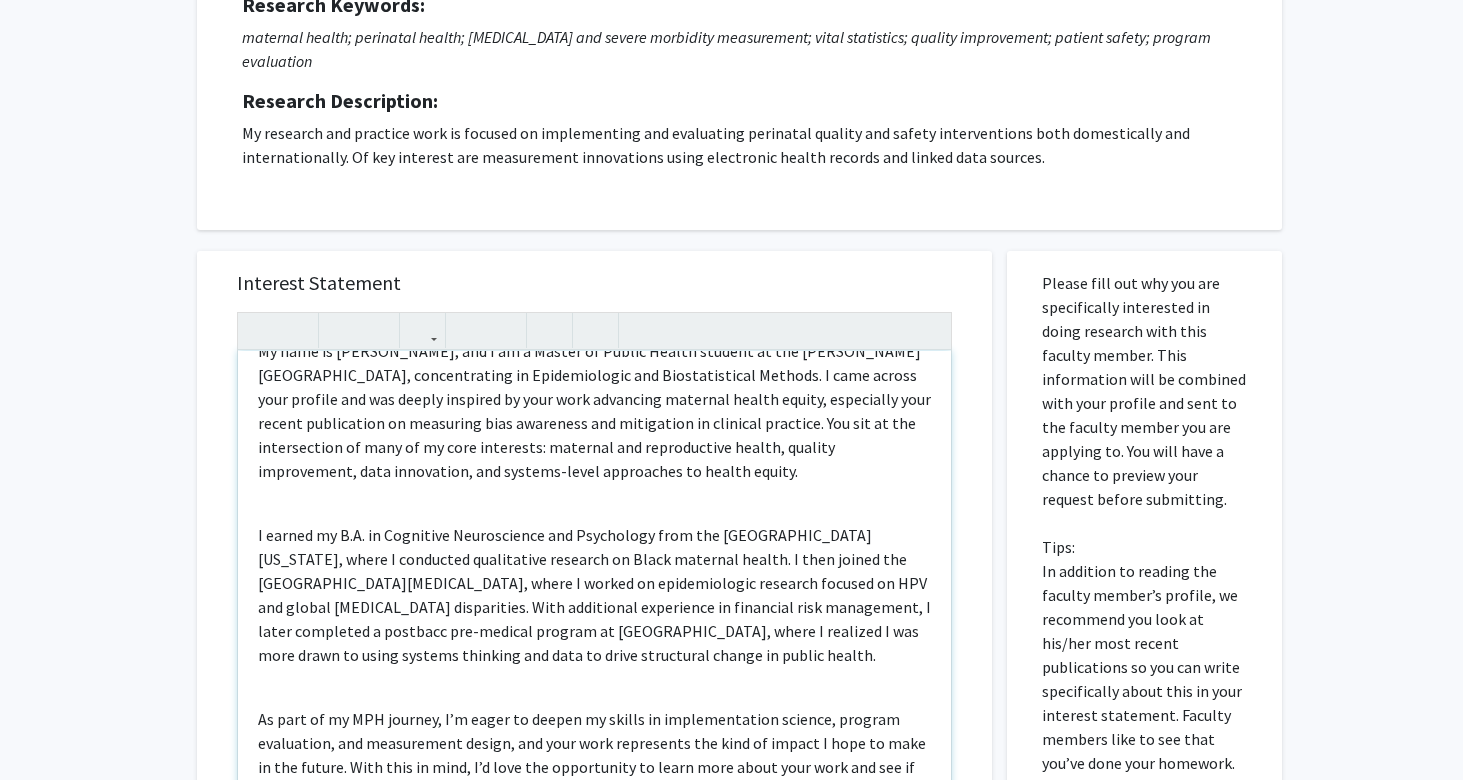 click on "My name is [PERSON_NAME], and I am a Master of Public Health student at the [PERSON_NAME][GEOGRAPHIC_DATA], concentrating in Epidemiologic and Biostatistical Methods. I came across your profile and was deeply inspired by your work advancing maternal health equity, especially your recent publication on measuring bias awareness and mitigation in clinical practice. You sit at the intersection of many of my core interests: maternal and reproductive health, quality improvement, data innovation, and systems-level approaches to health equity." at bounding box center (594, 411) 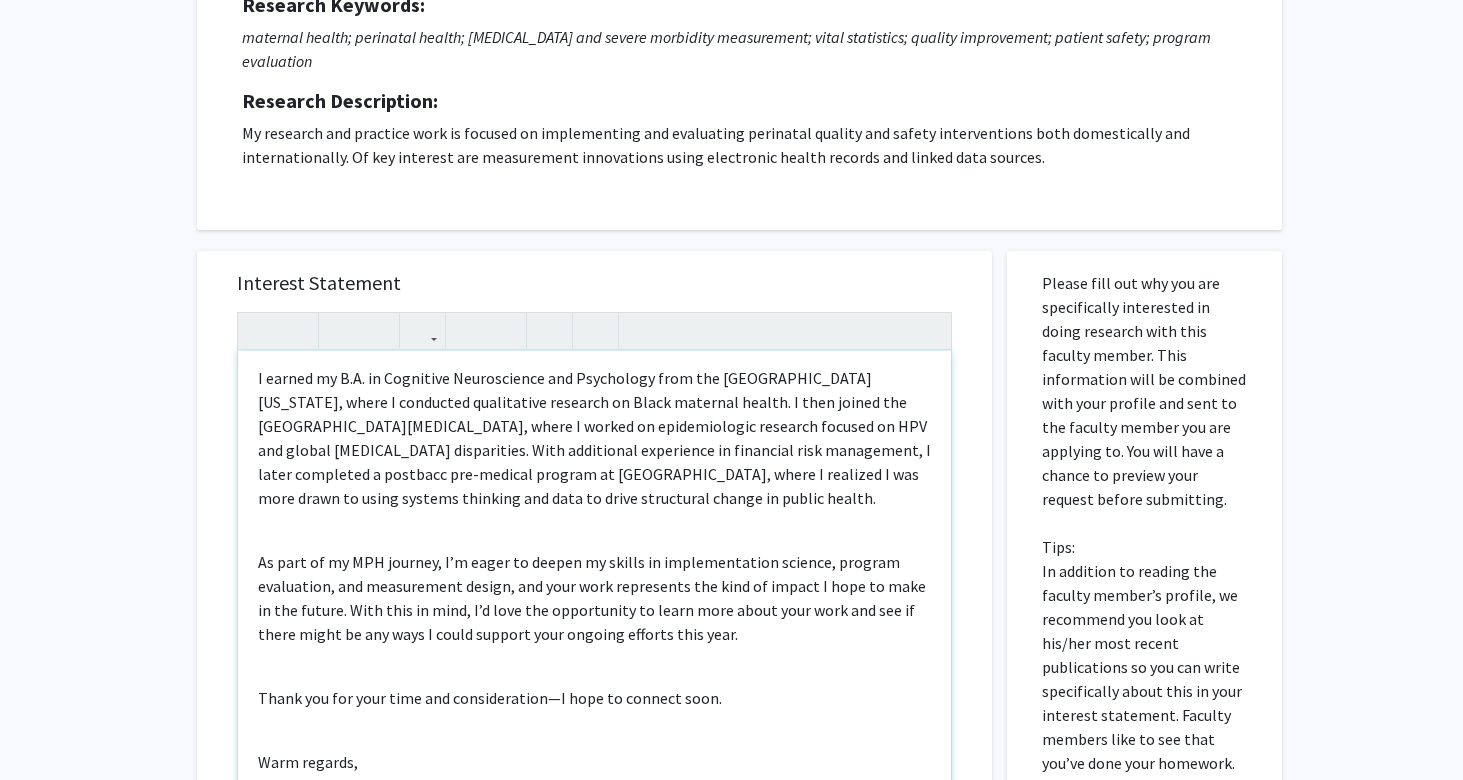 scroll, scrollTop: 252, scrollLeft: 0, axis: vertical 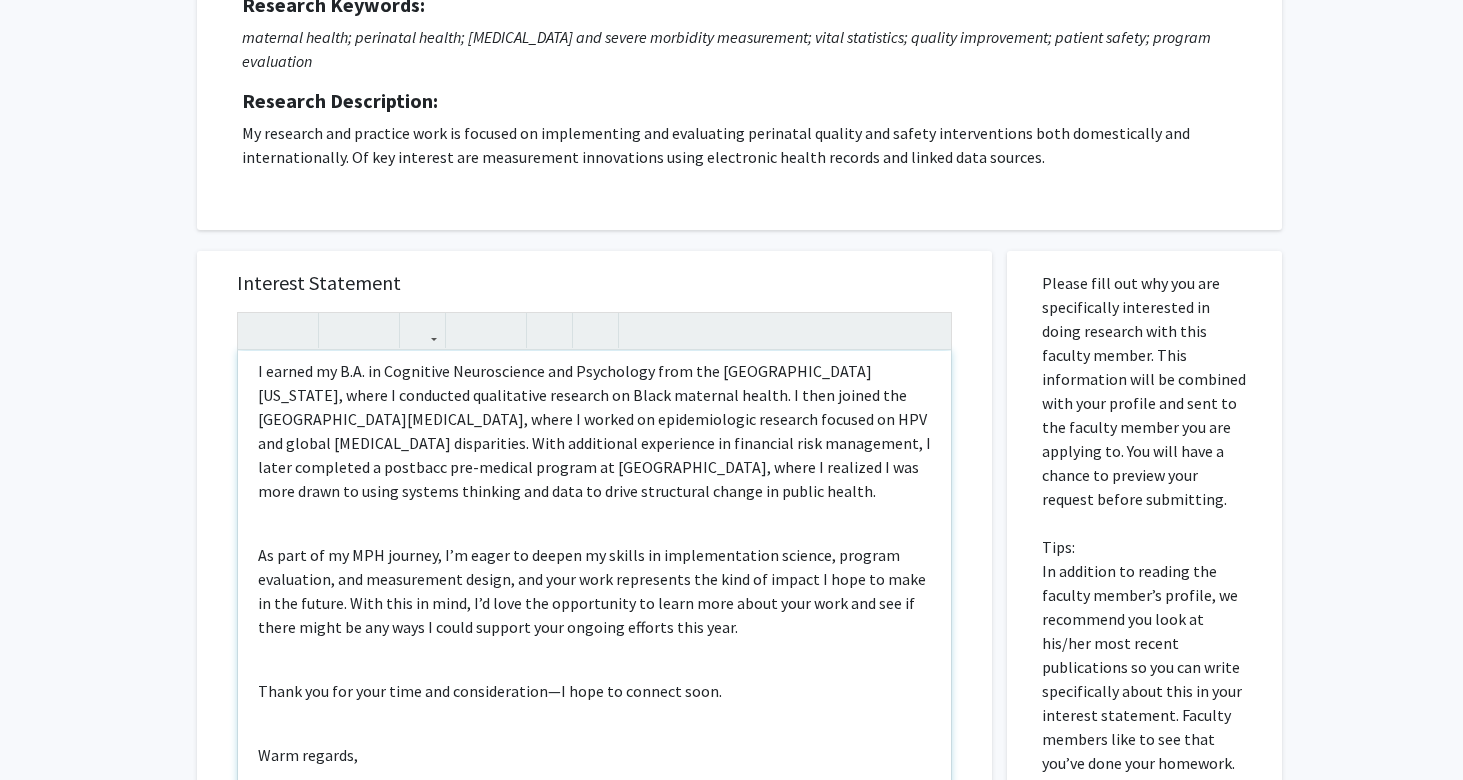 click on "Dear [PERSON_NAME], My name is [PERSON_NAME], and I am a Master of Public Health student at the [PERSON_NAME][GEOGRAPHIC_DATA], concentrating in Epidemiologic and Biostatistical Methods. I came across your profile and was deeply inspired by your work advancing maternal health equity, especially your recent publication on measuring bias awareness and mitigation in clinical practice. You sit at the intersection of many of my core interests: maternal and reproductive health, quality improvement, data innovation, and systems-level approaches to health equity. As part of my MPH journey, I’m eager to deepen my skills in implementation science, program evaluation, and measurement design, and your work represents the kind of impact I hope to make in the future. With this in mind, I’d love the opportunity to learn more about your work and see if there might be any ways I could support your ongoing efforts this year. Thank you for your time and consideration—I hope to connect soon. Warm regards," at bounding box center (594, 580) 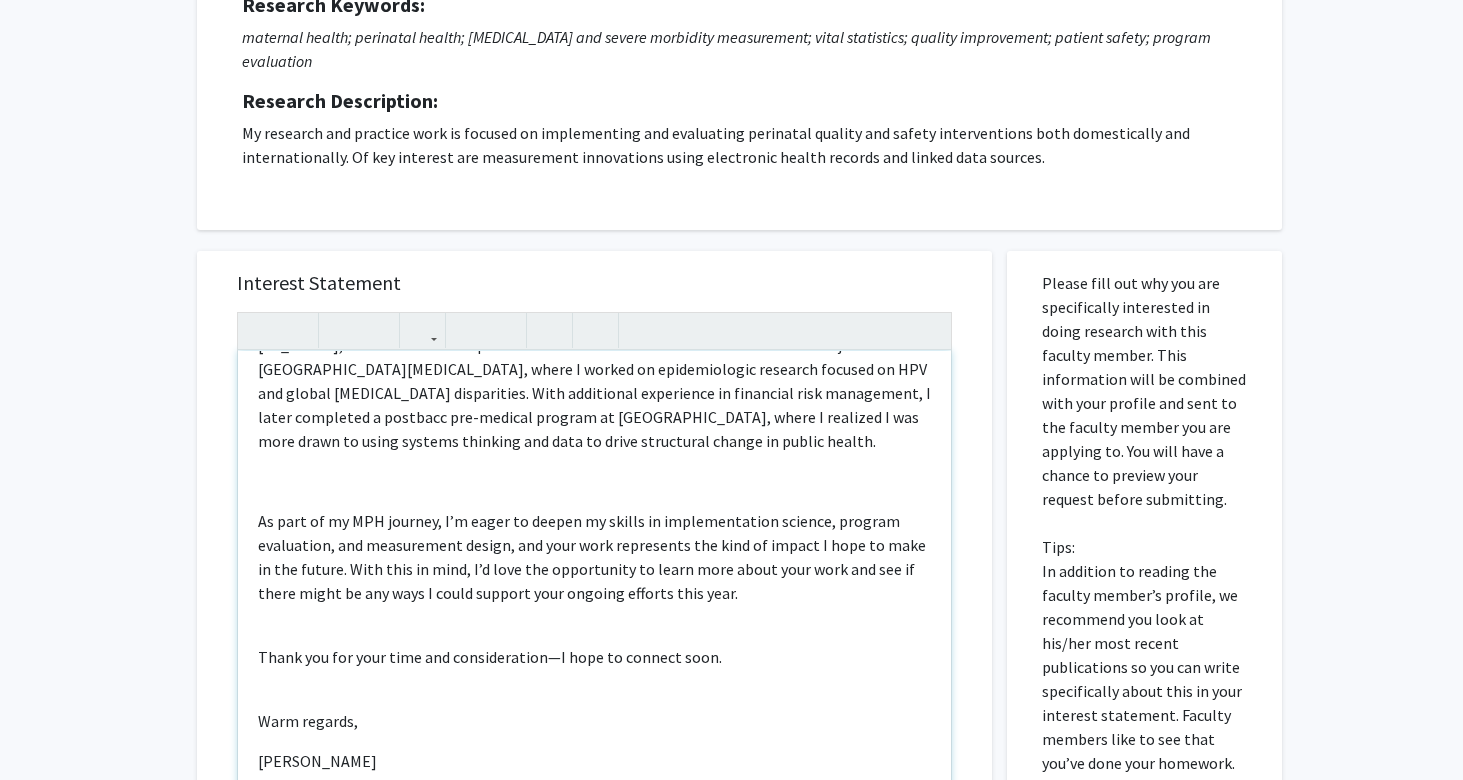 scroll, scrollTop: 286, scrollLeft: 0, axis: vertical 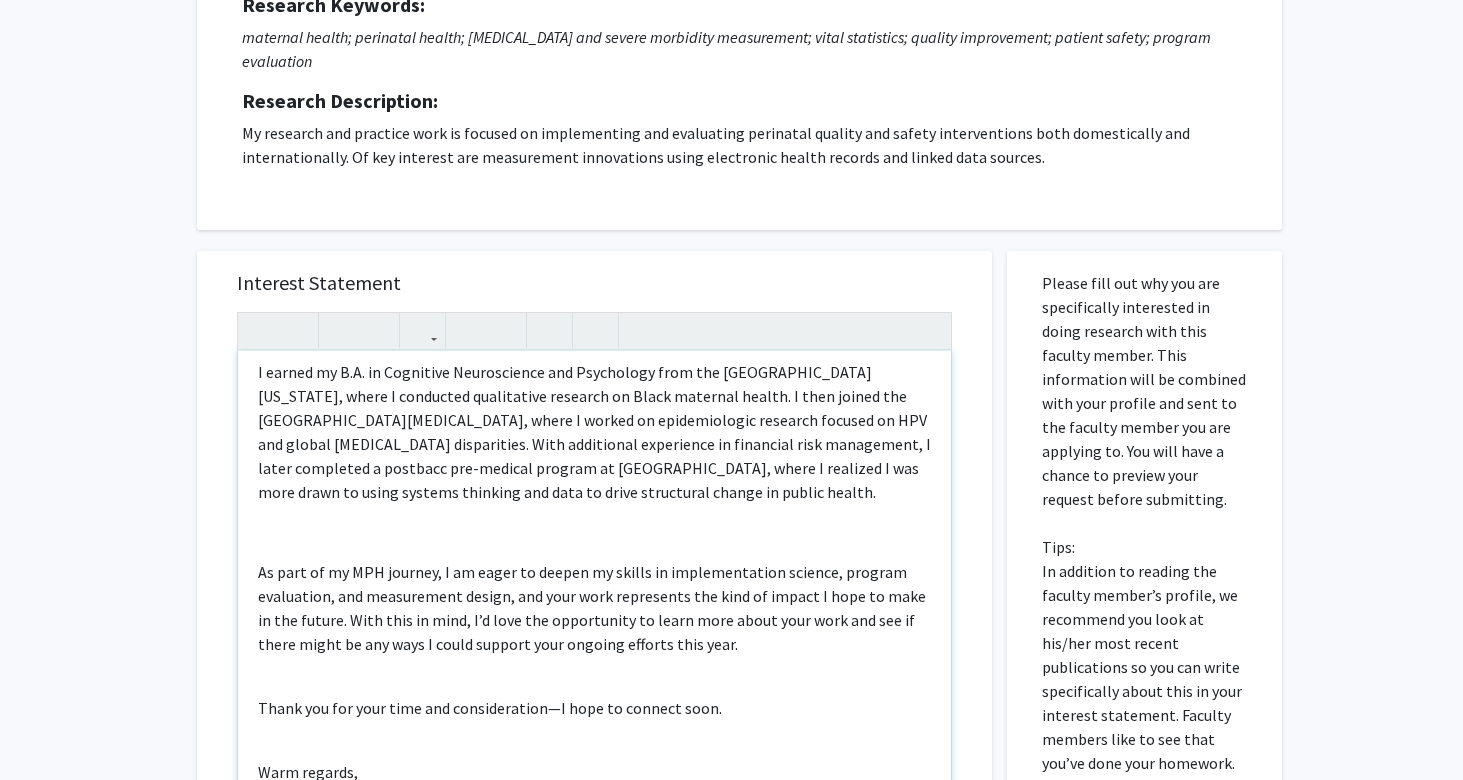 click on "I earned my B.A. in Cognitive Neuroscience and Psychology from the [GEOGRAPHIC_DATA][US_STATE], where I conducted qualitative research on Black maternal health. I then joined the [GEOGRAPHIC_DATA][MEDICAL_DATA], where I worked on epidemiologic research focused on HPV and global [MEDICAL_DATA] disparities. With additional experience in financial risk management, I later completed a postbacc pre-medical program at [GEOGRAPHIC_DATA], where I realized I was more drawn to using systems thinking and data to drive structural change in public health." at bounding box center [594, 432] 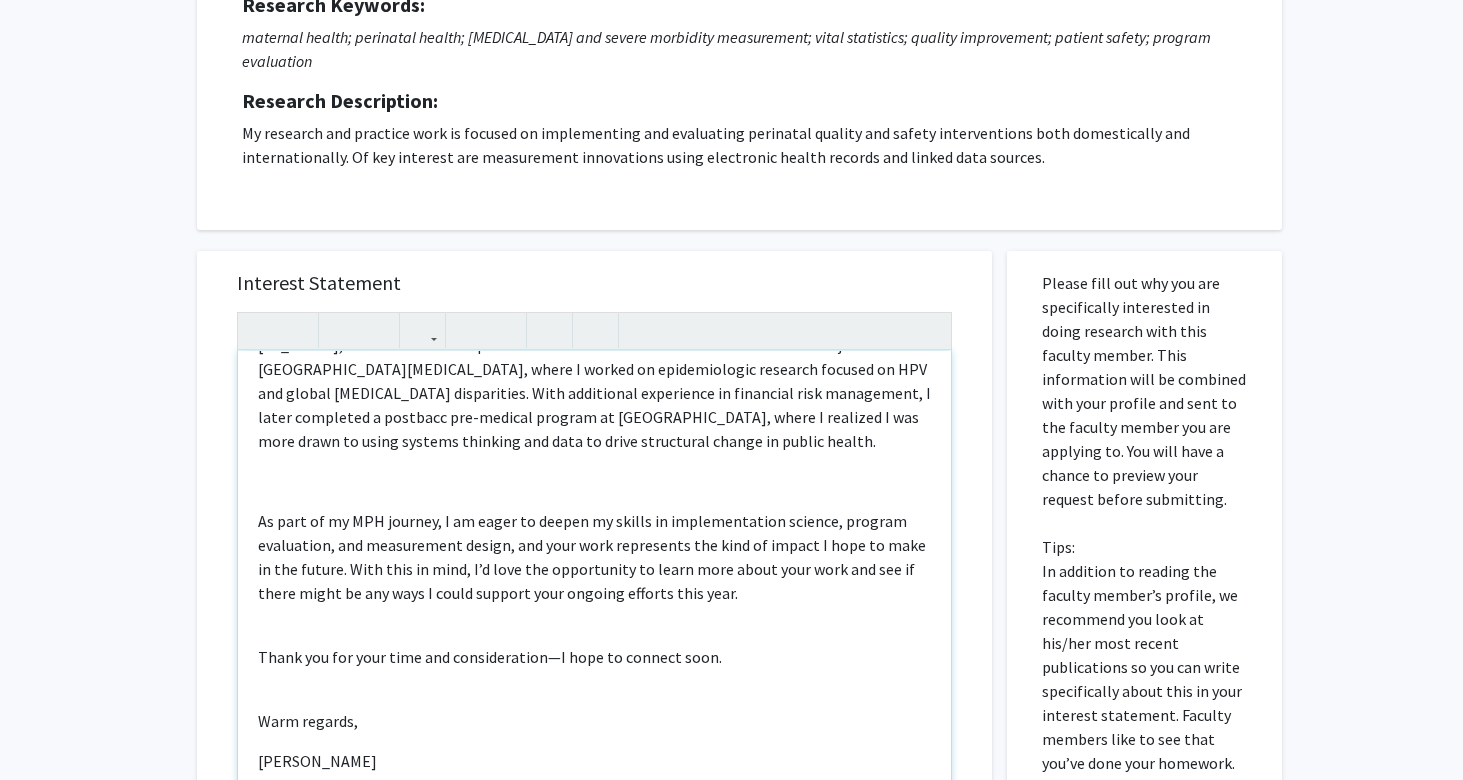 scroll, scrollTop: 286, scrollLeft: 0, axis: vertical 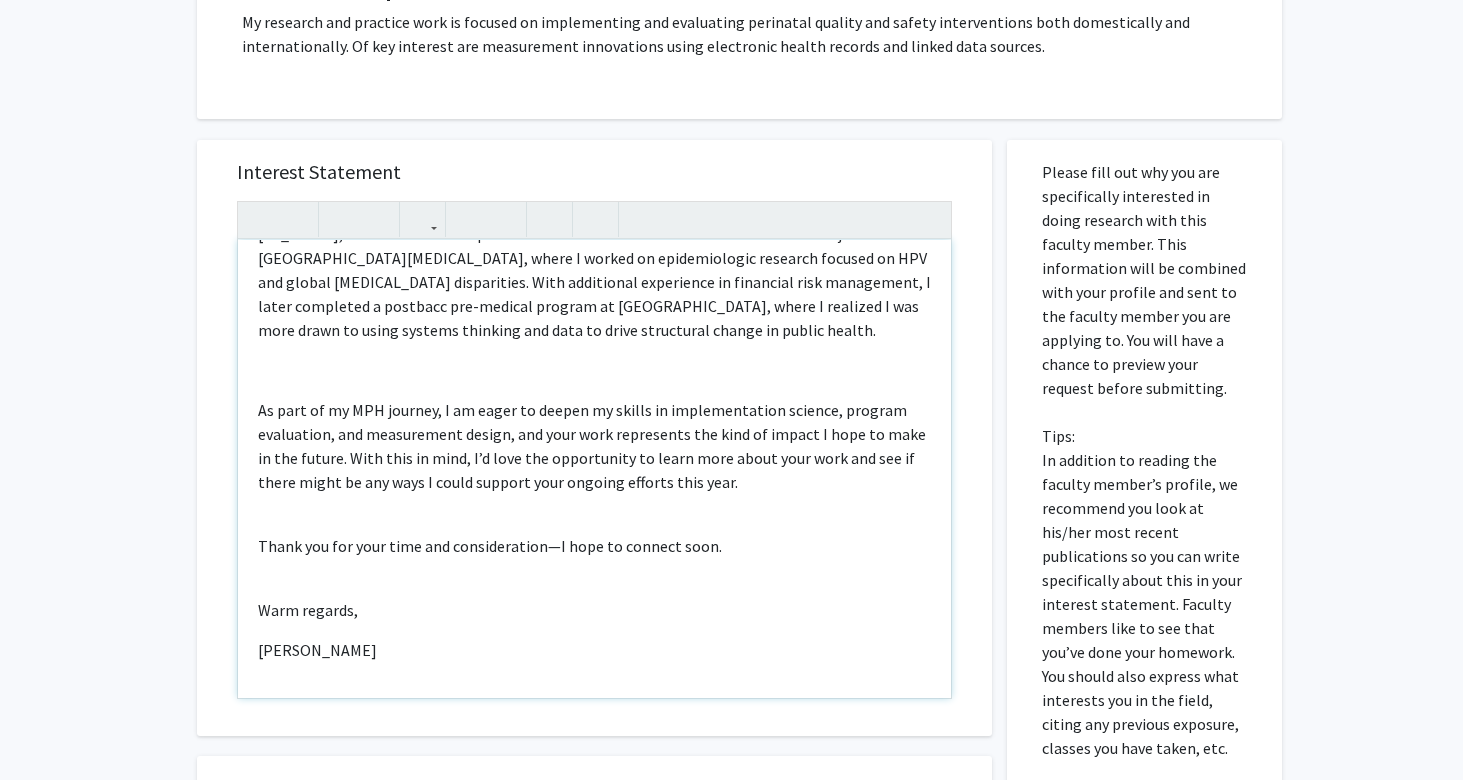 click on "Dear [PERSON_NAME], My name is [PERSON_NAME], and I am a Master of Public Health student at the [PERSON_NAME][GEOGRAPHIC_DATA], concentrating in Epidemiologic and Biostatistical Methods. I came across your profile and was deeply inspired by your work advancing maternal health equity, especially your recent publication on measuring bias awareness and mitigation in clinical practice. You sit at the intersection of many of my core interests: maternal and reproductive health, quality improvement, data innovation, and systems-level approaches to health equity. As part of my MPH journey, I am eager to deepen my skills in implementation science, program evaluation, and measurement design, and your work represents the kind of impact I hope to make in the future. With this in mind, I’d love the opportunity to learn more about your work and see if there might be any ways I could support your ongoing efforts this year. Thank you for your time and consideration—I hope to connect soon. Warm regards," at bounding box center [594, 469] 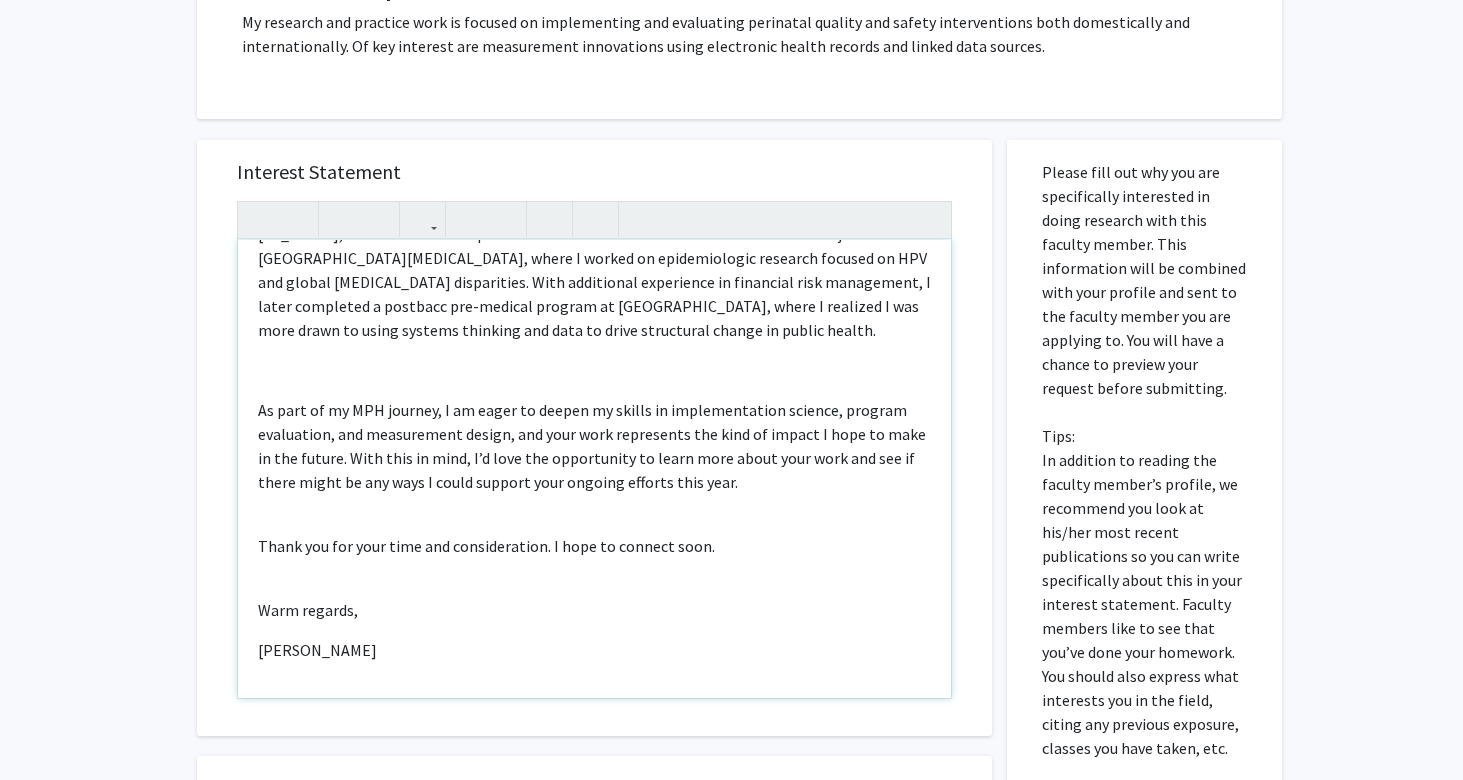 click on "Thank you for your time and consideration. I hope to connect soon." at bounding box center (594, 546) 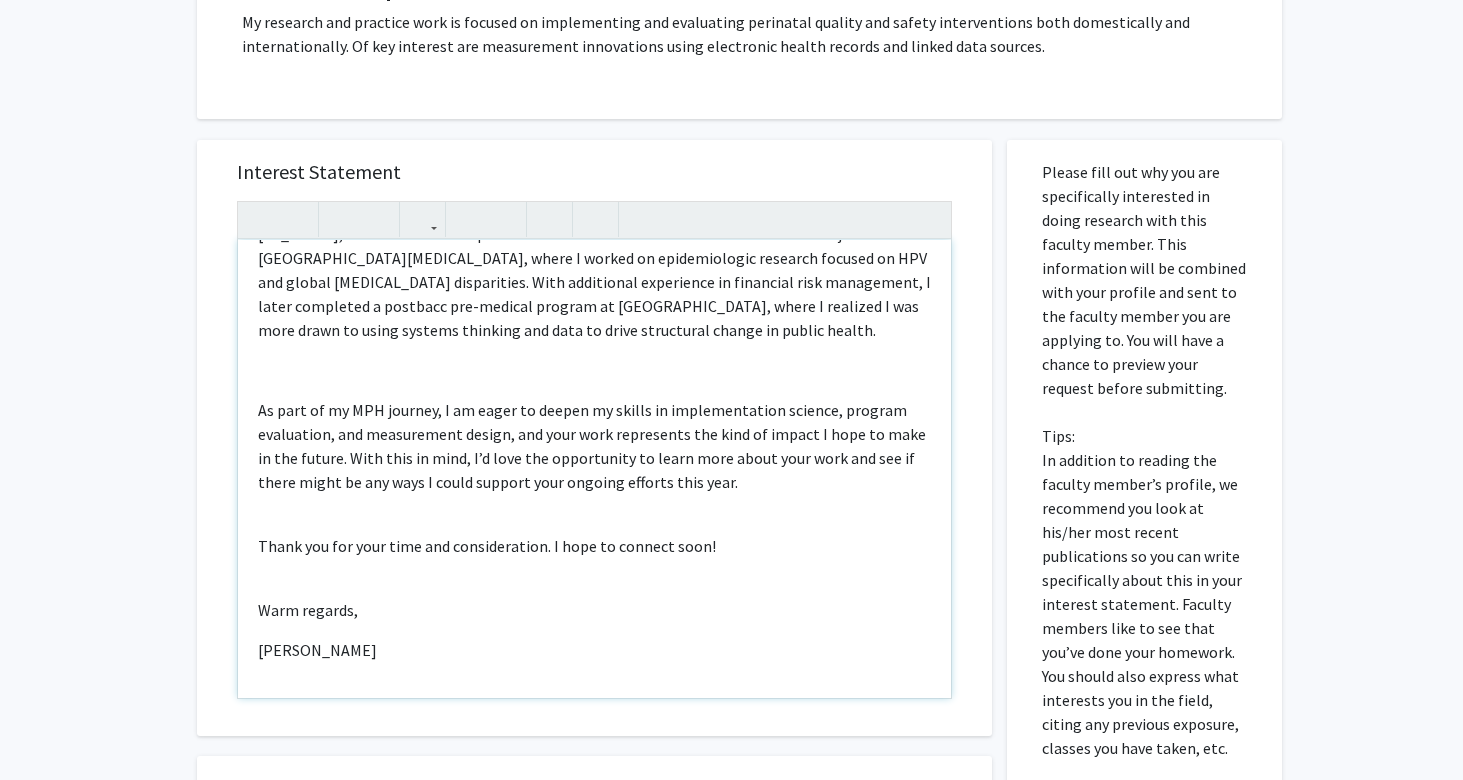 click on "Dear [PERSON_NAME], My name is [PERSON_NAME], and I am a Master of Public Health student at the [PERSON_NAME][GEOGRAPHIC_DATA], concentrating in Epidemiologic and Biostatistical Methods. I came across your profile and was deeply inspired by your work advancing maternal health equity, especially your recent publication on measuring bias awareness and mitigation in clinical practice. You sit at the intersection of many of my core interests: maternal and reproductive health, quality improvement, data innovation, and systems-level approaches to health equity. As part of my MPH journey, I am eager to deepen my skills in implementation science, program evaluation, and measurement design, and your work represents the kind of impact I hope to make in the future. With this in mind, I’d love the opportunity to learn more about your work and see if there might be any ways I could support your ongoing efforts this year. Thank you for your time and consideration. I hope to connect soon! Warm regards," at bounding box center (594, 469) 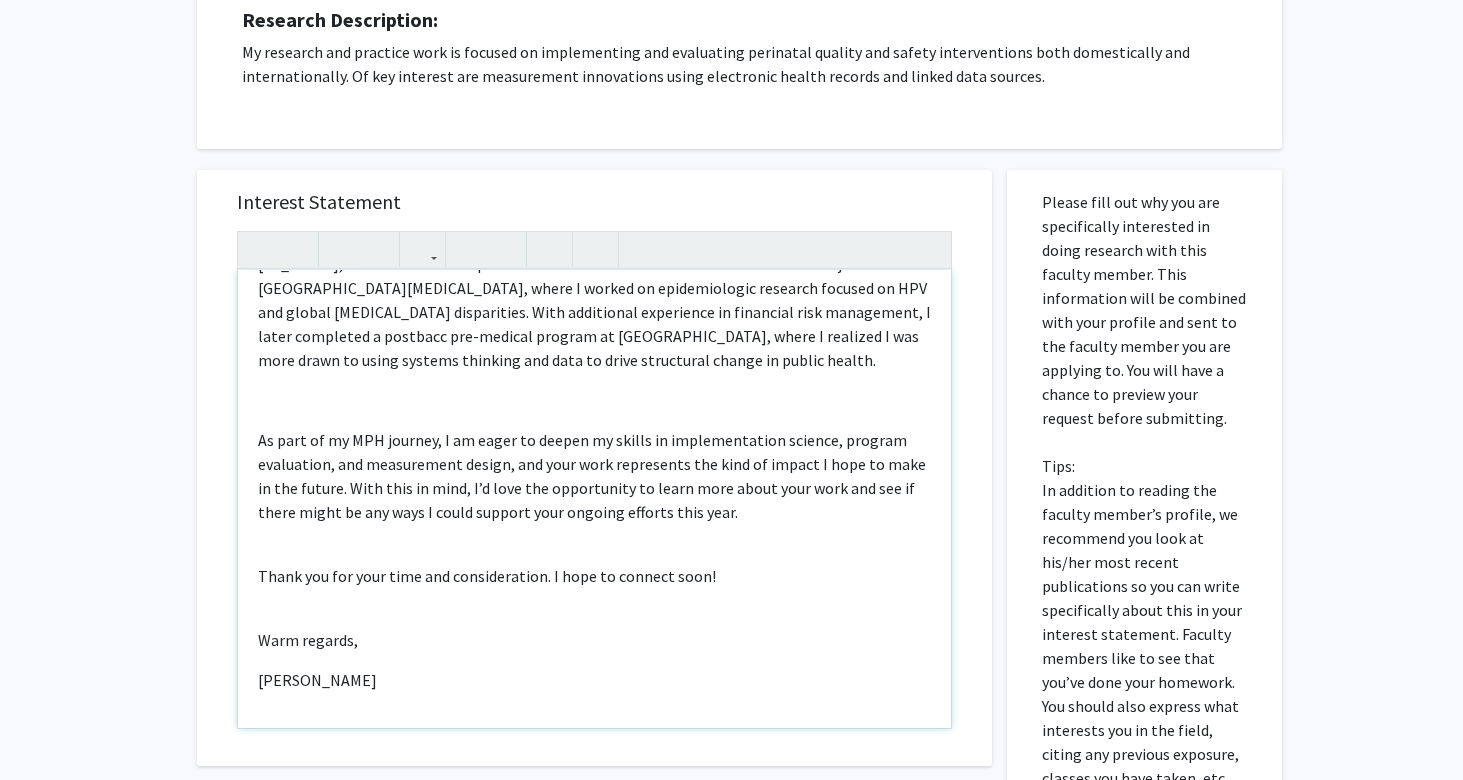 scroll, scrollTop: 239, scrollLeft: 0, axis: vertical 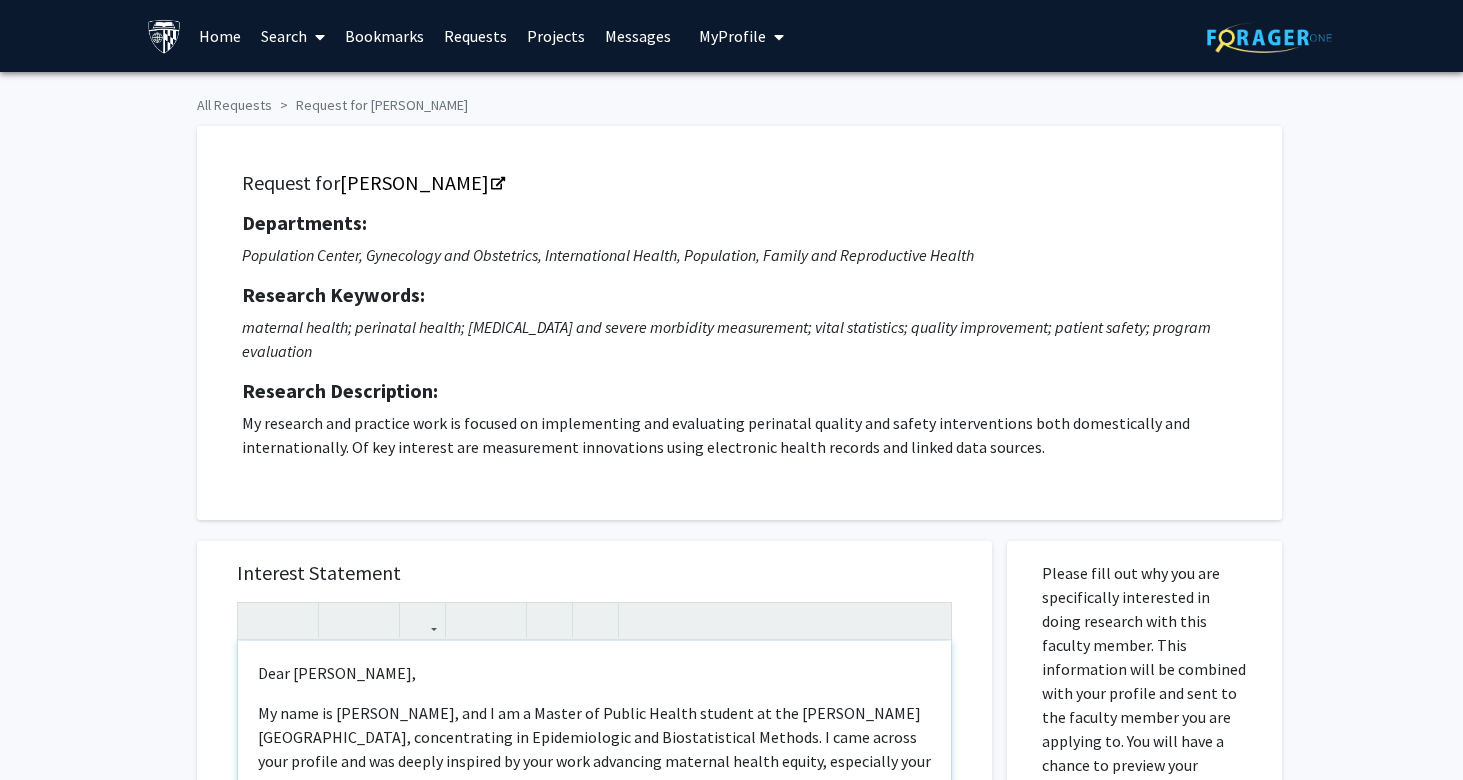 drag, startPoint x: 370, startPoint y: 510, endPoint x: 301, endPoint y: 191, distance: 326.37708 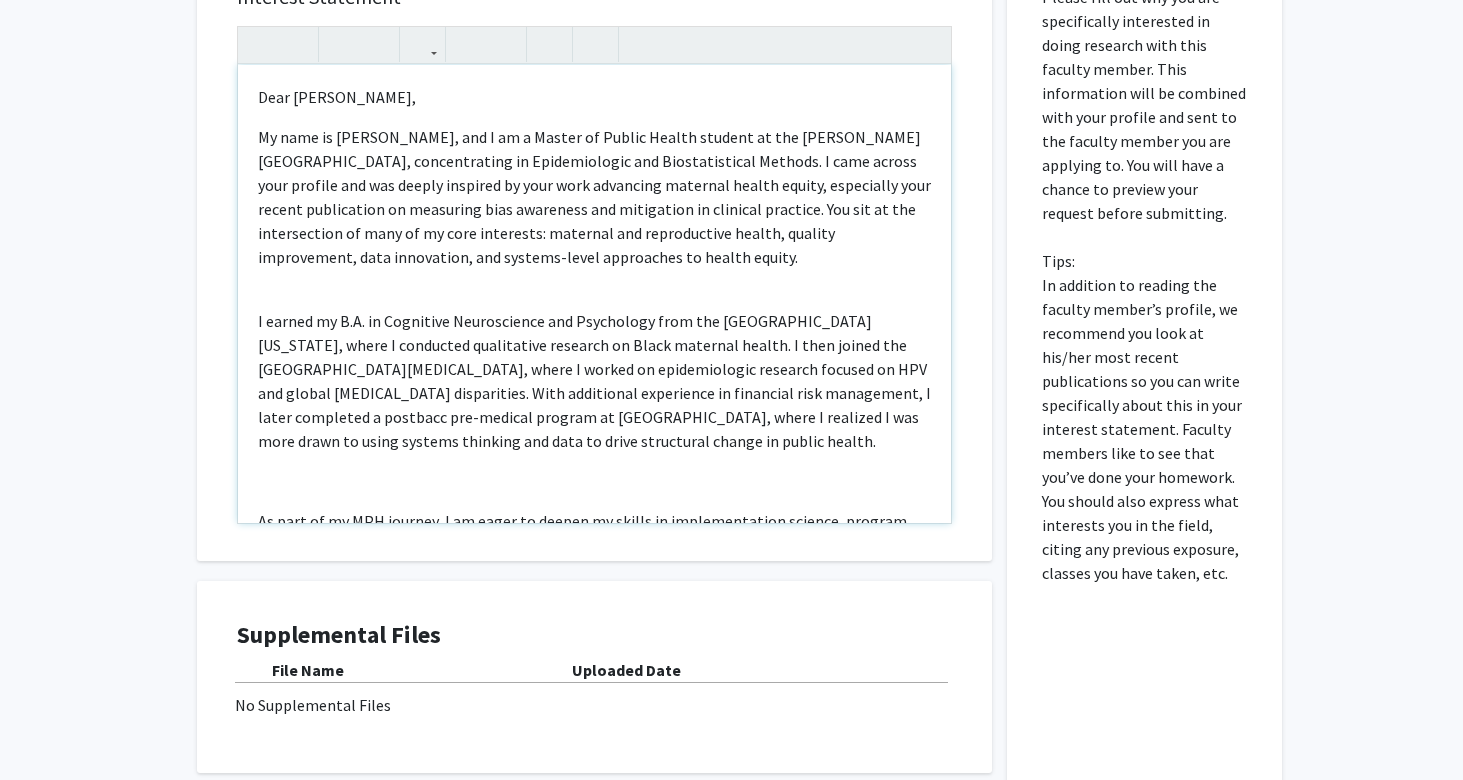 scroll, scrollTop: 570, scrollLeft: 0, axis: vertical 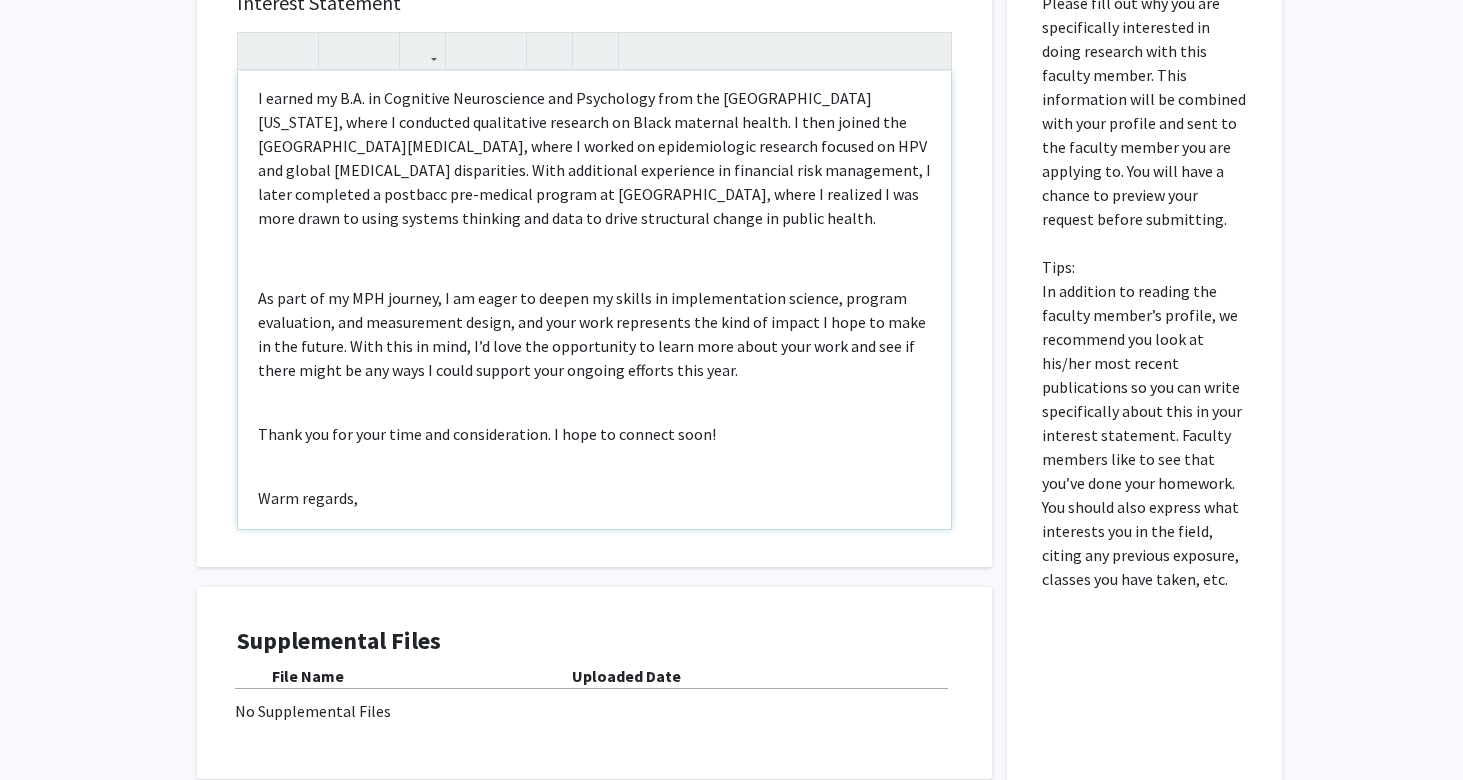 click on "As part of my MPH journey, I am eager to deepen my skills in implementation science, program evaluation, and measurement design, and your work represents the kind of impact I hope to make in the future. With this in mind, I’d love the opportunity to learn more about your work and see if there might be any ways I could support your ongoing efforts this year." at bounding box center [594, 334] 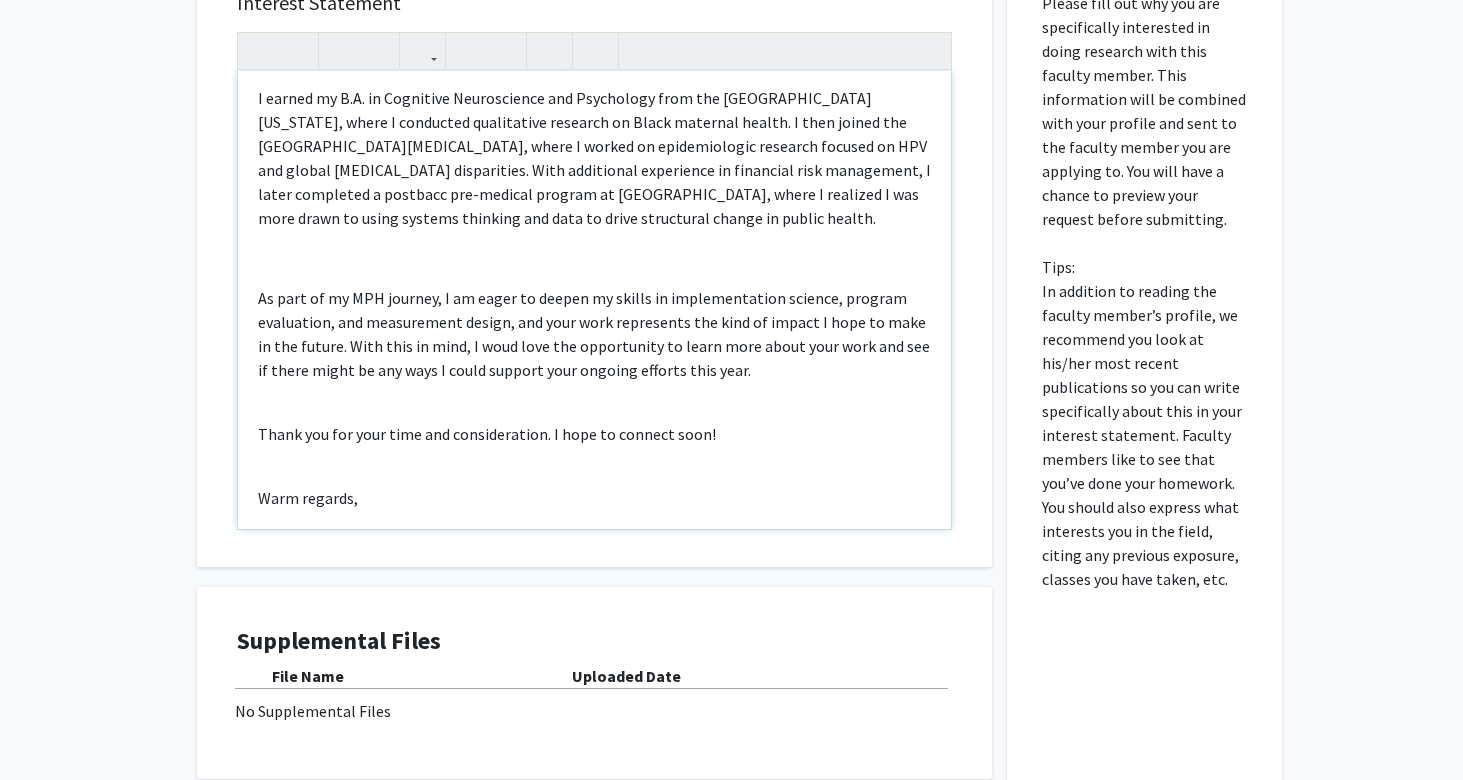type on "<p>Dear [PERSON_NAME],</p><p>My name is [PERSON_NAME], and I am a Master of Public Health student at the [PERSON_NAME][GEOGRAPHIC_DATA], concentrating in Epidemiologic and Biostatistical Methods. I came across your profile and was deeply inspired by your work advancing maternal health equity, especially your recent publication on measuring bias awareness and mitigation in clinical practice. You sit at the intersection of many of my core interests: maternal and reproductive health, quality improvement, data innovation, and systems-level approaches to health equity.</p><br><p>I earned my B.A. in Cognitive Neuroscience and Psychology from the [GEOGRAPHIC_DATA][US_STATE], where I conducted qualitative research on Black maternal health. I then joined the [GEOGRAPHIC_DATA][MEDICAL_DATA], where I worked on epidemiologic research focused on HPV and global [MEDICAL_DATA] disparities. With additional experience in financial risk management, I later completed a postbacc pre-medical program at [GEOGRAPHIC_DATA], wher..." 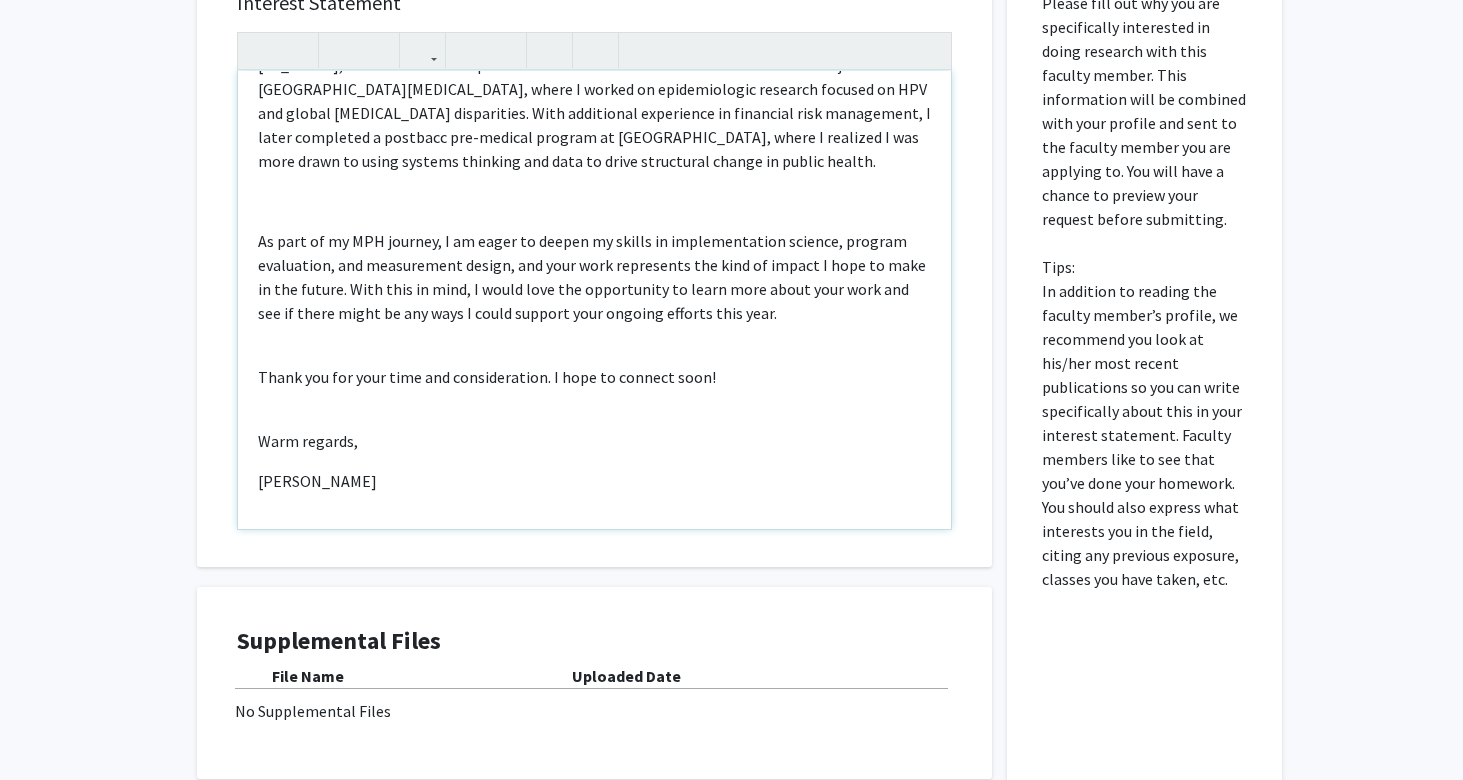 scroll, scrollTop: 286, scrollLeft: 0, axis: vertical 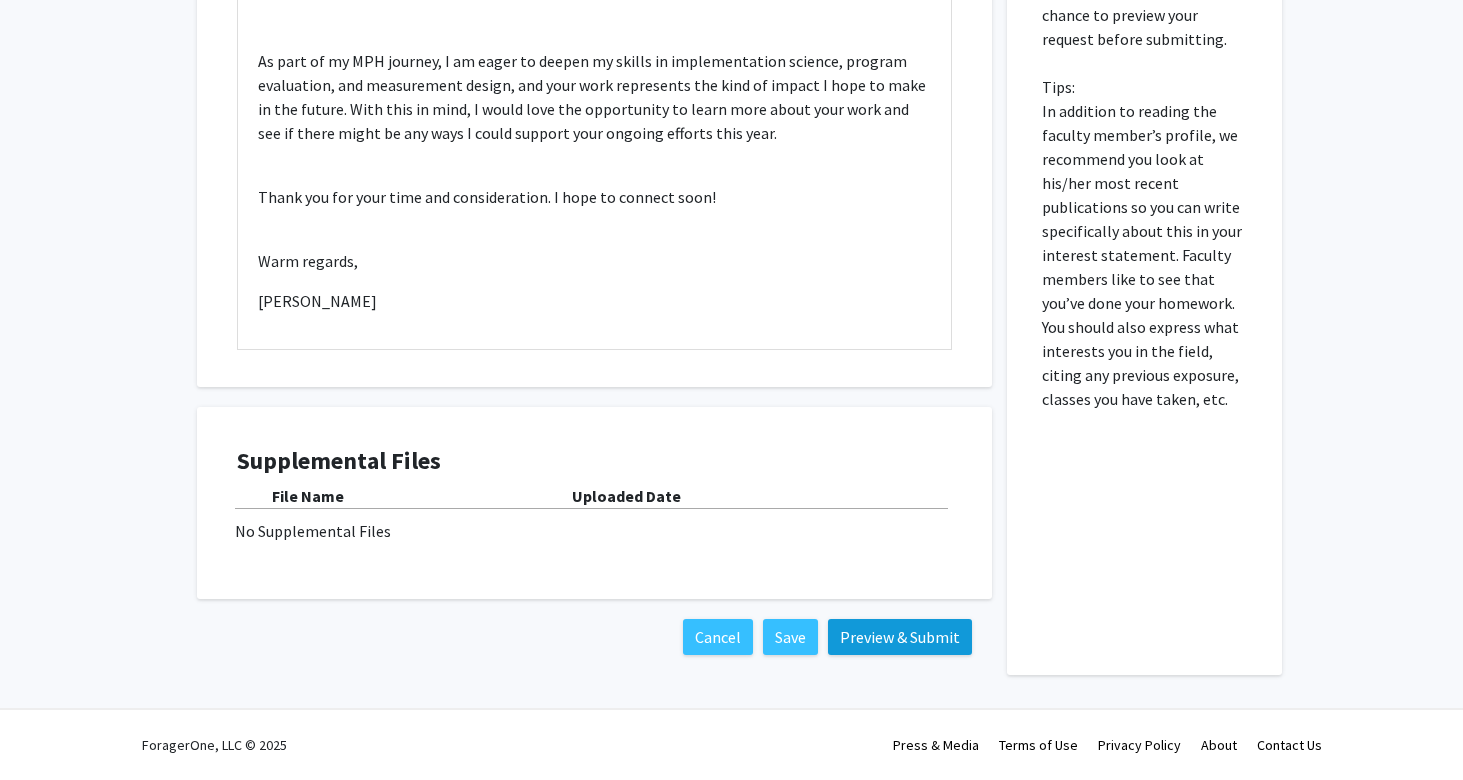 click on "Preview & Submit" at bounding box center (900, 637) 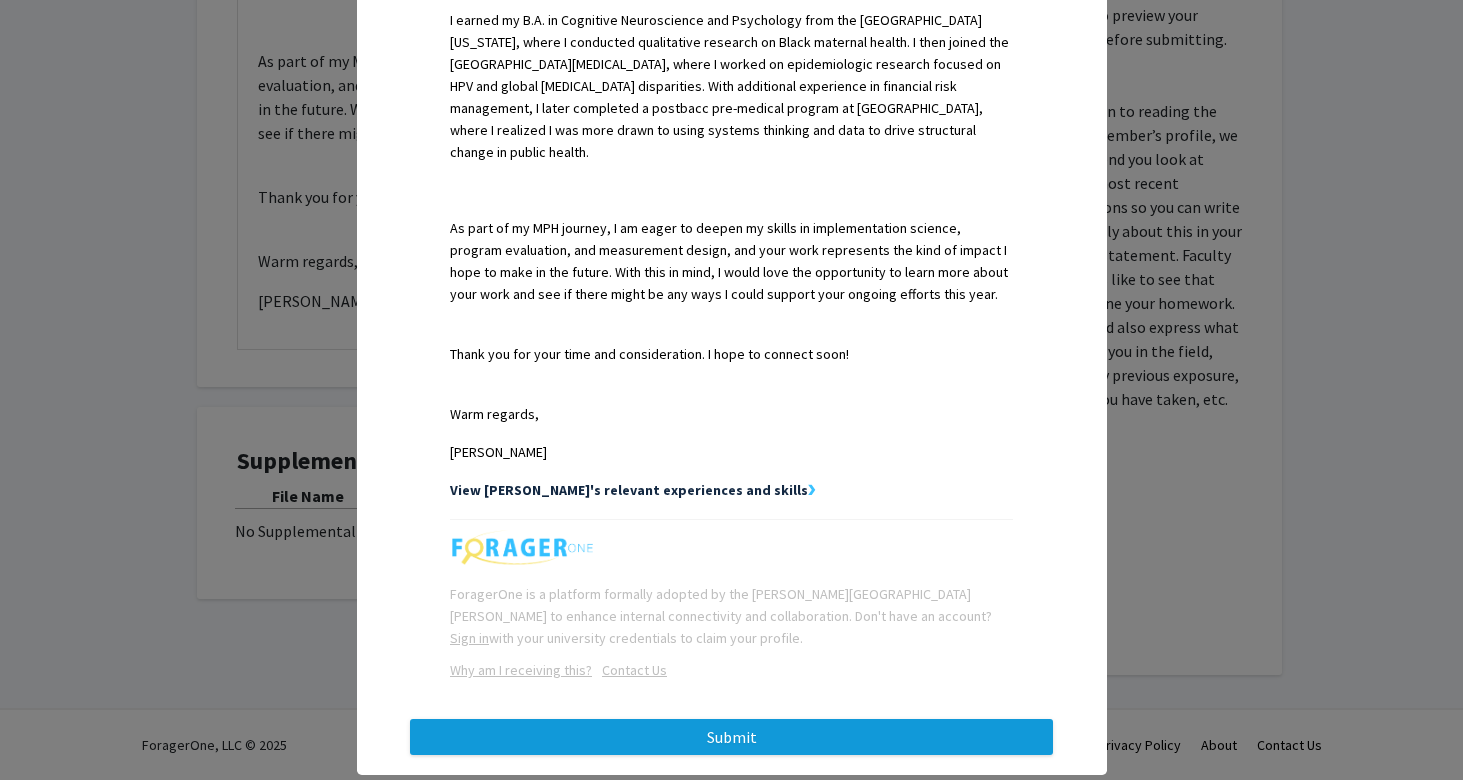 scroll, scrollTop: 745, scrollLeft: 0, axis: vertical 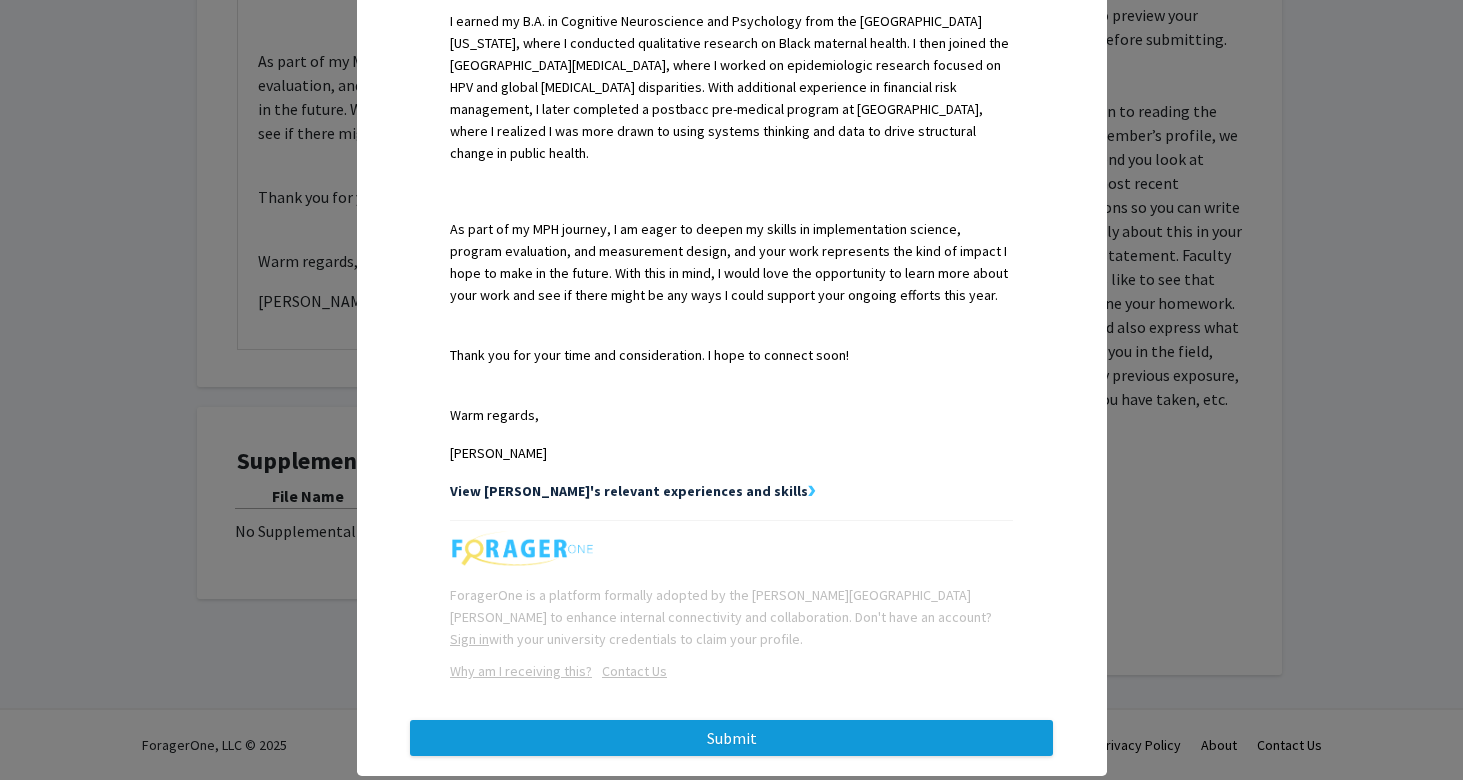 click on "Submit" at bounding box center [731, 738] 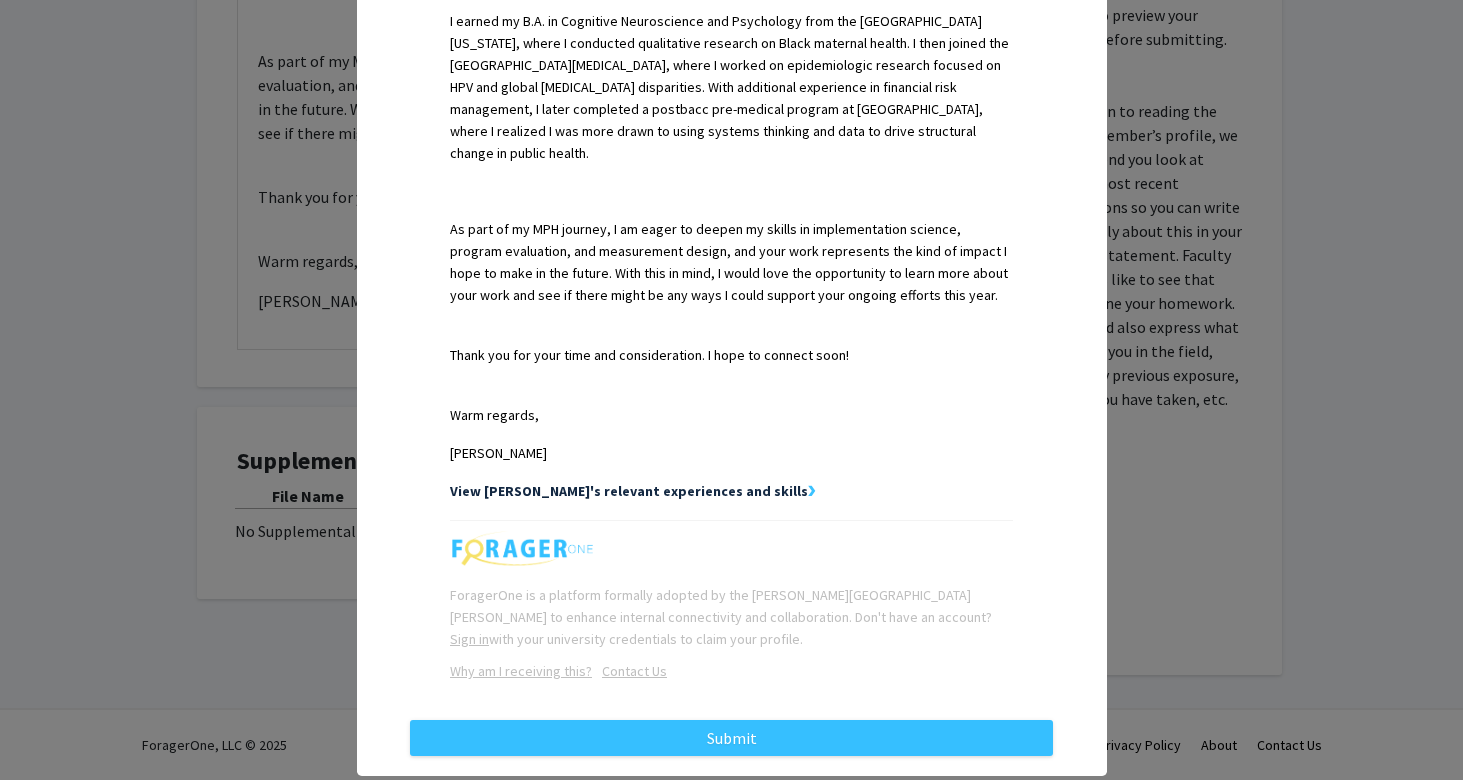 scroll, scrollTop: 0, scrollLeft: 0, axis: both 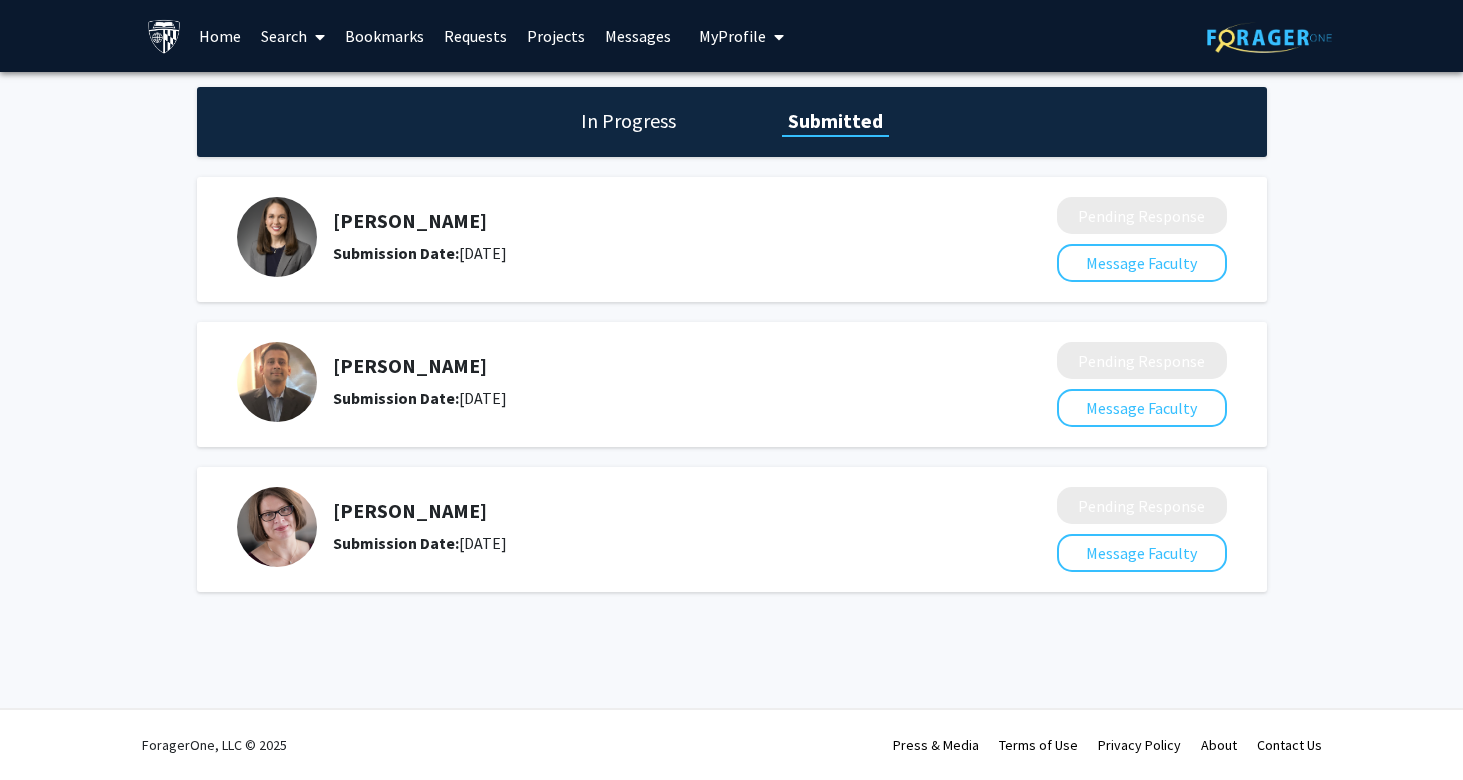 click on "In Progress Submitted" 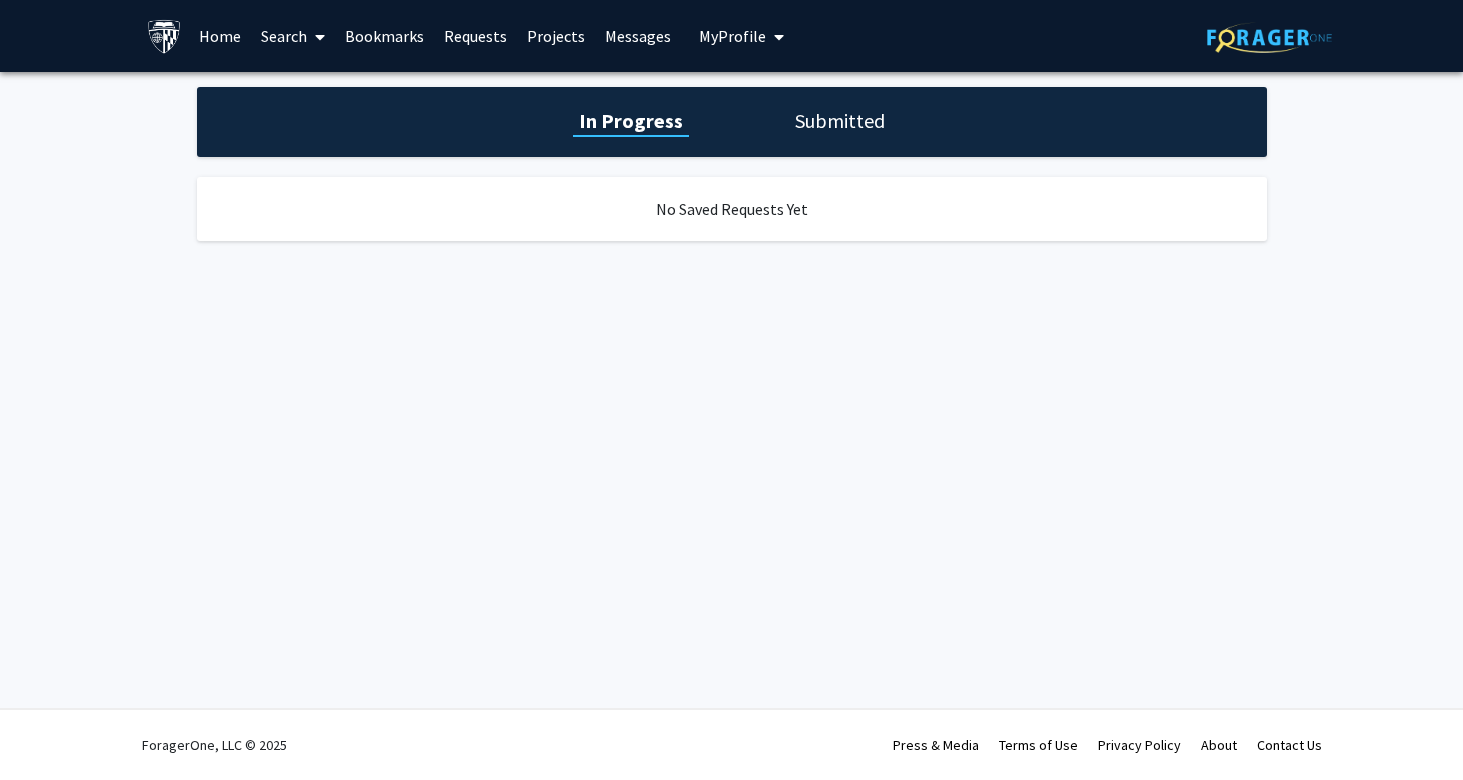 click on "Requests" at bounding box center [475, 36] 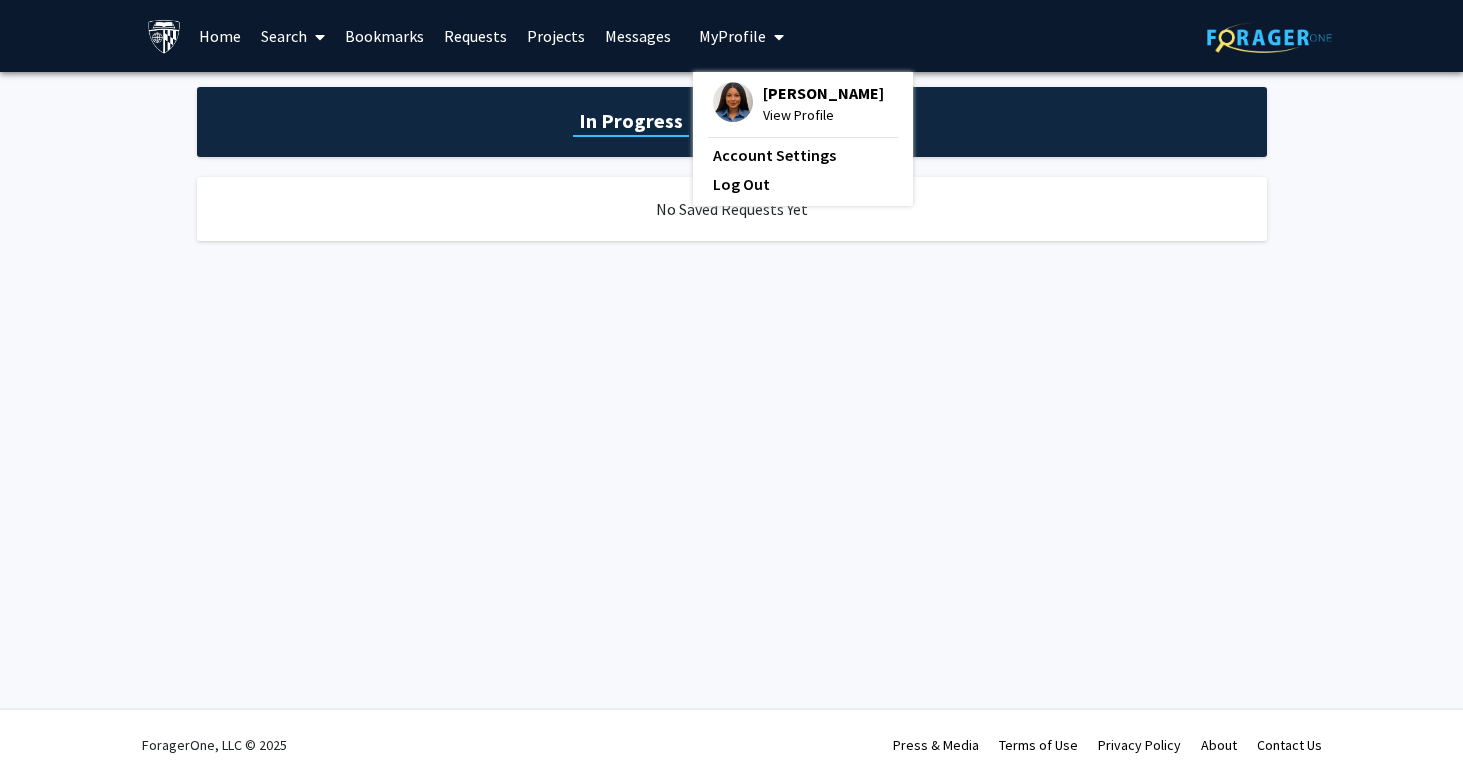 click on "[PERSON_NAME]" at bounding box center [823, 93] 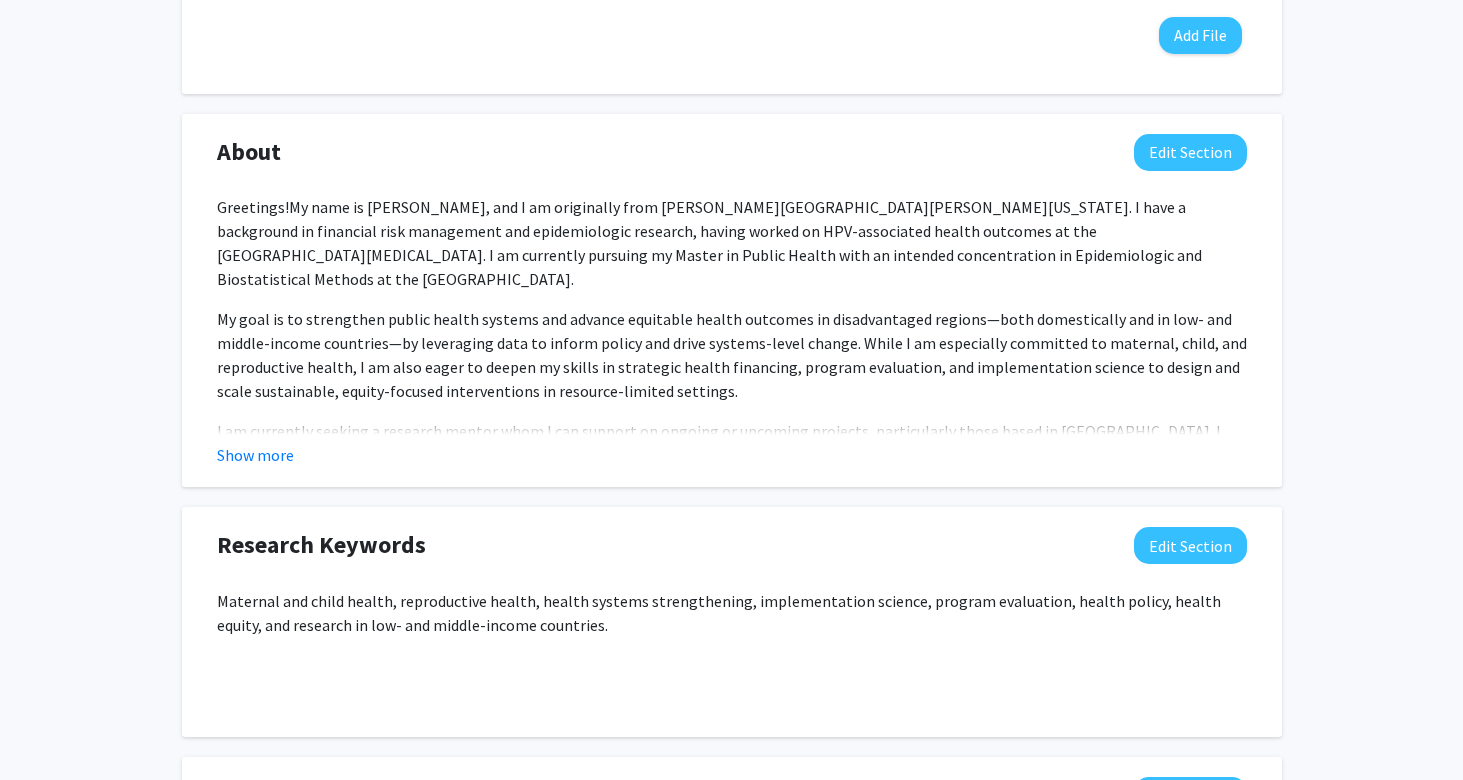 scroll, scrollTop: 785, scrollLeft: 0, axis: vertical 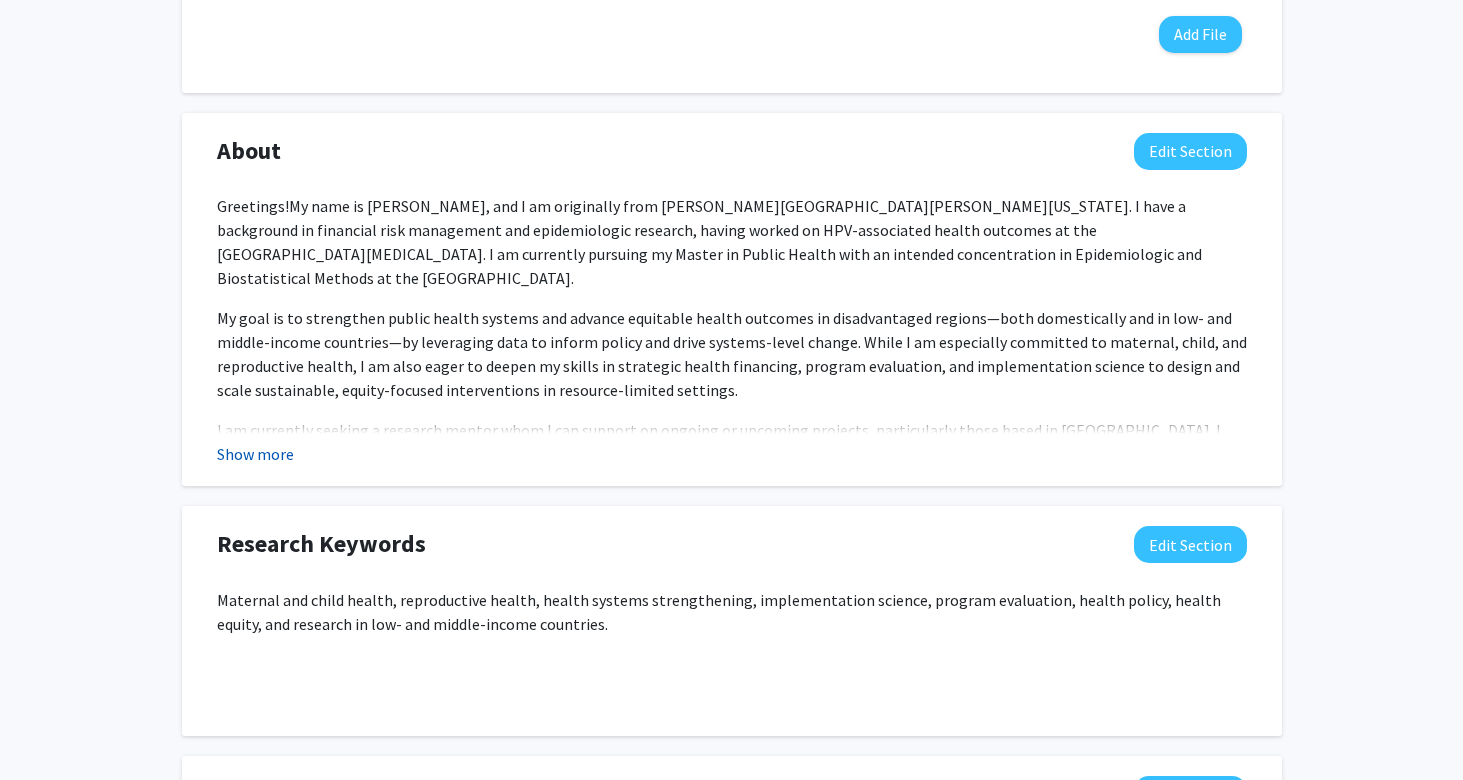 click on "Show more" 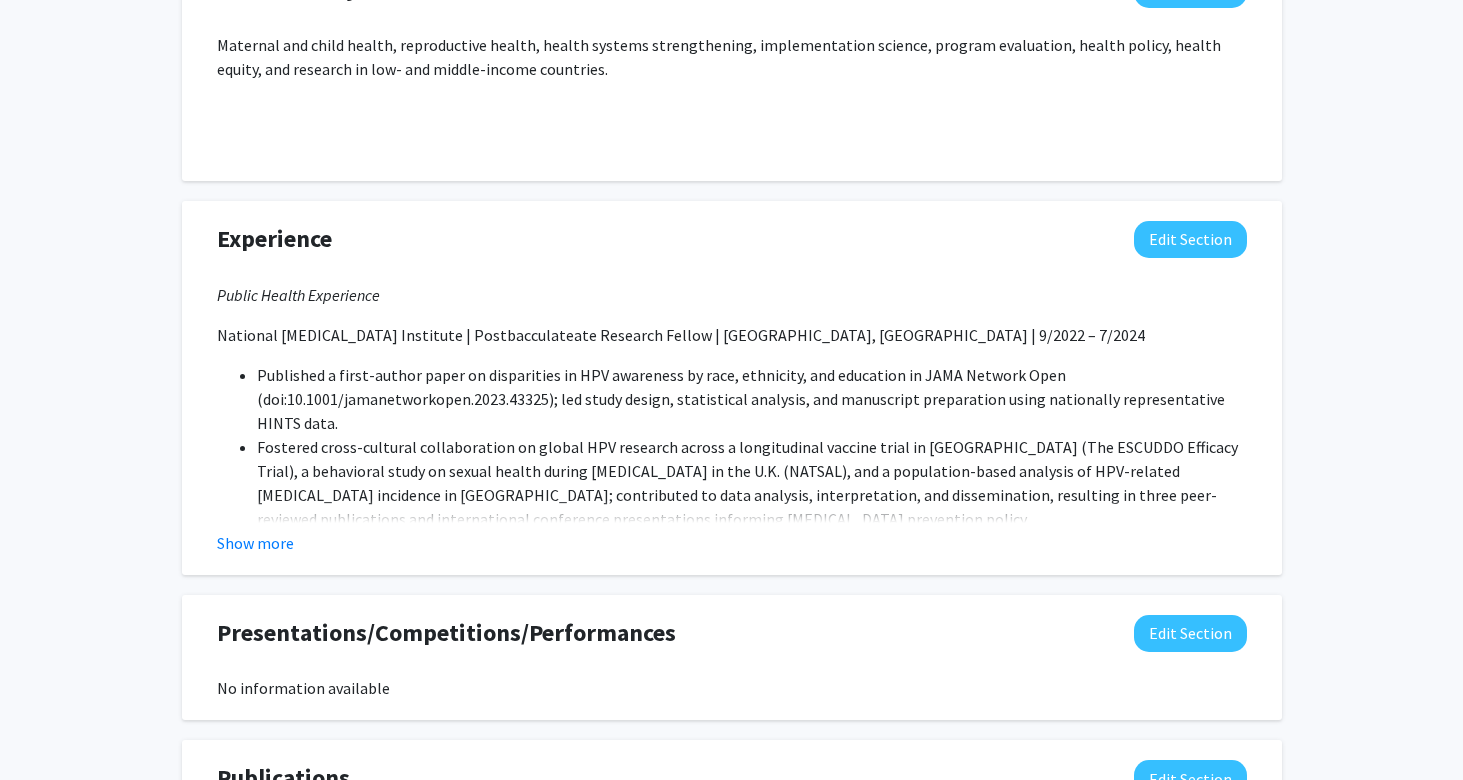 scroll, scrollTop: 1517, scrollLeft: 0, axis: vertical 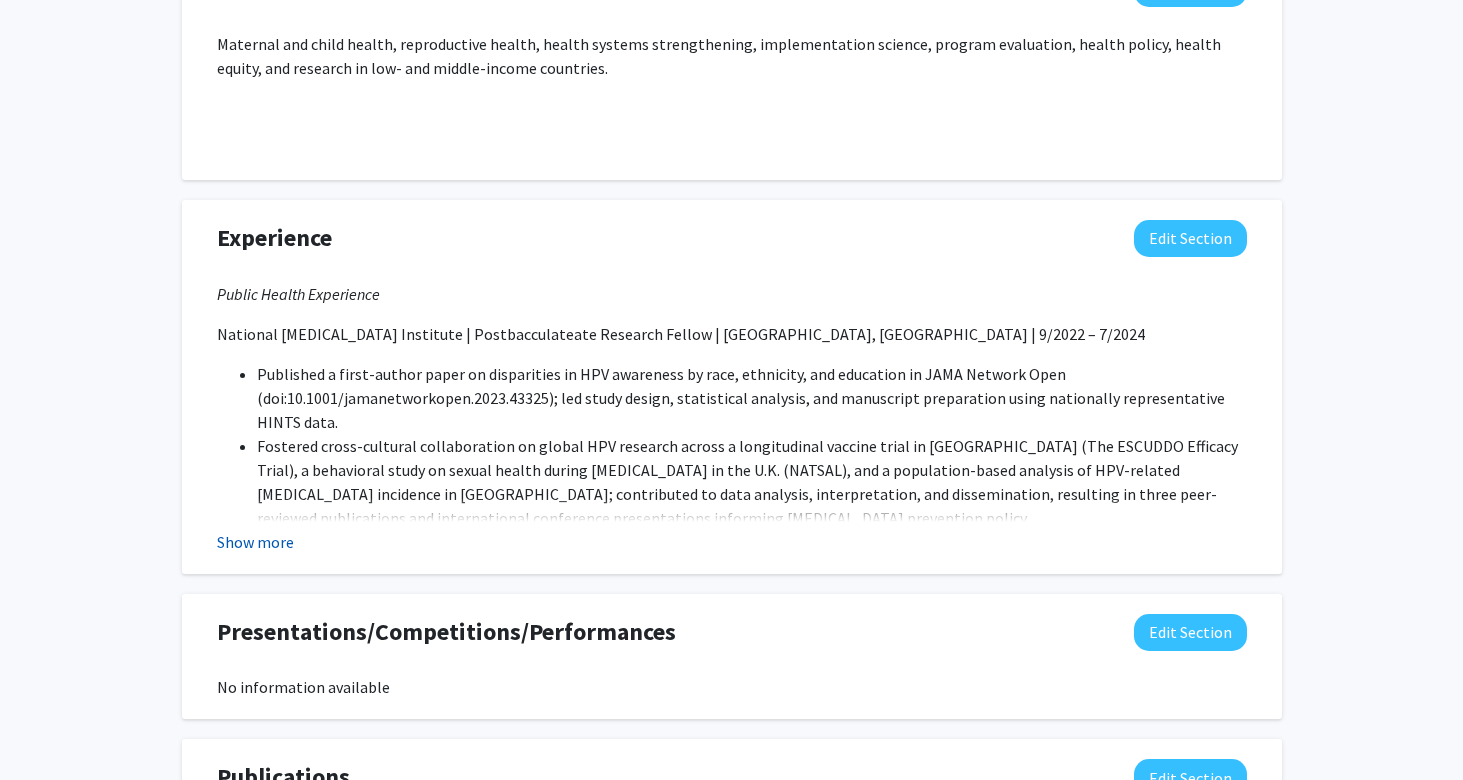click on "Show more" 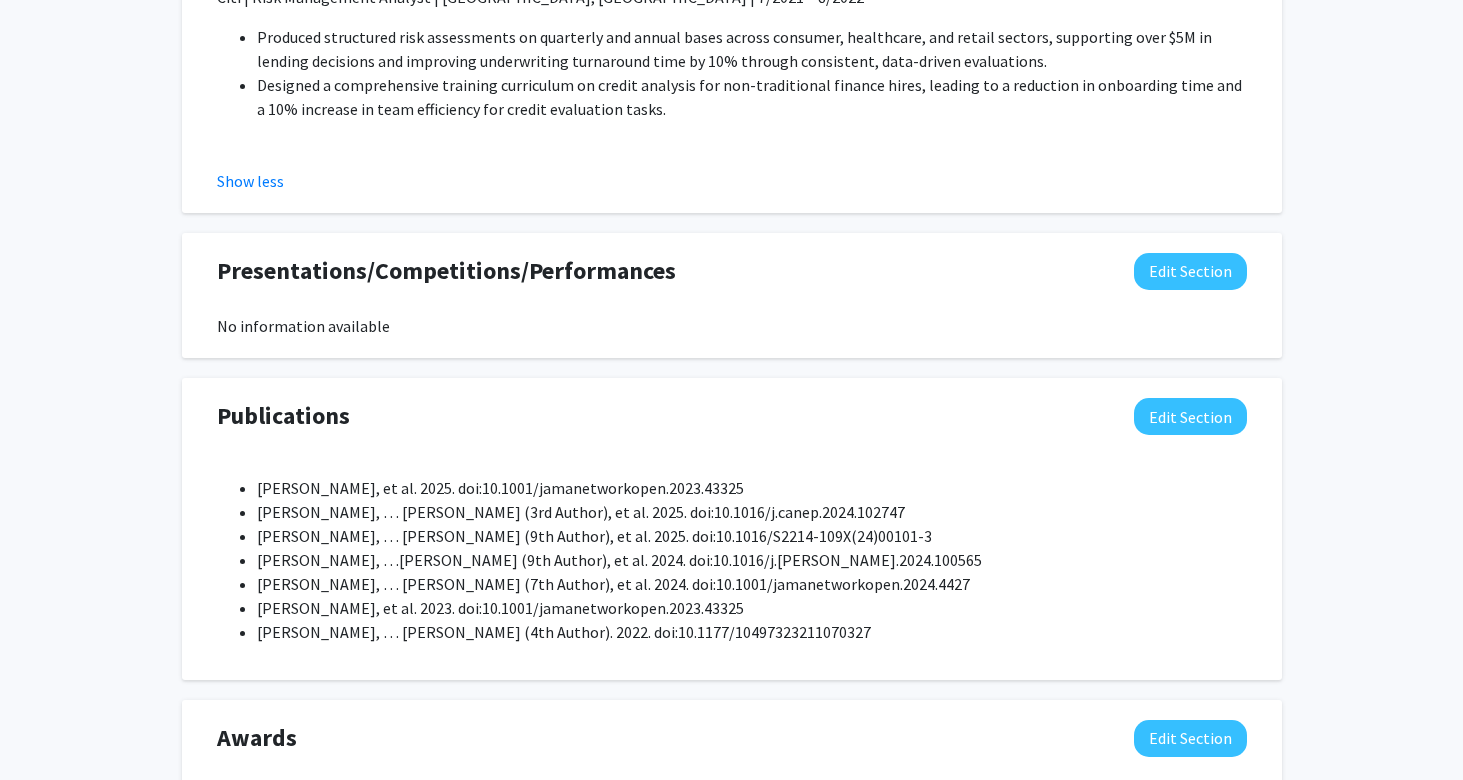 scroll, scrollTop: 2375, scrollLeft: 0, axis: vertical 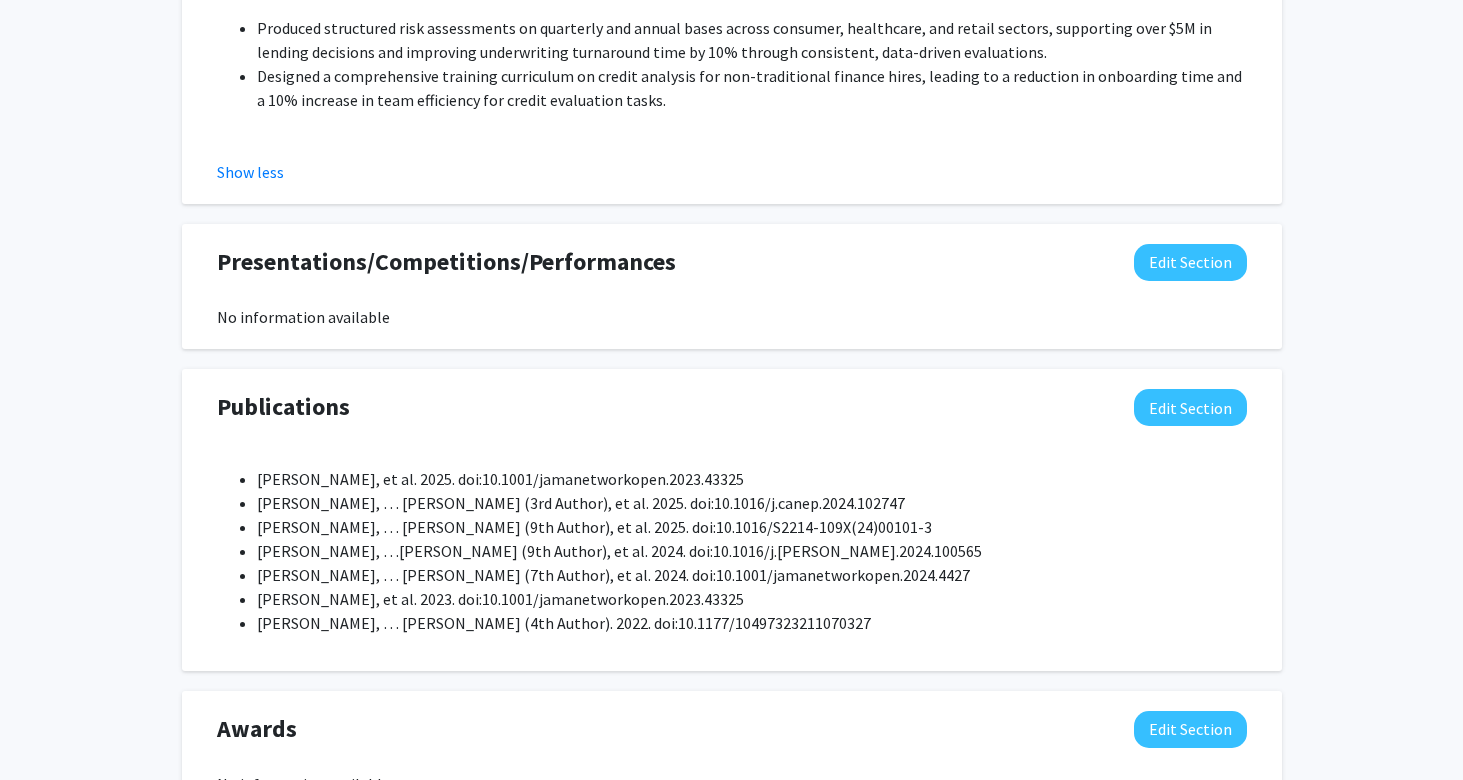 click on "[PERSON_NAME], et al. 2025. doi:10.1001/jamanetworkopen.2023.43325" 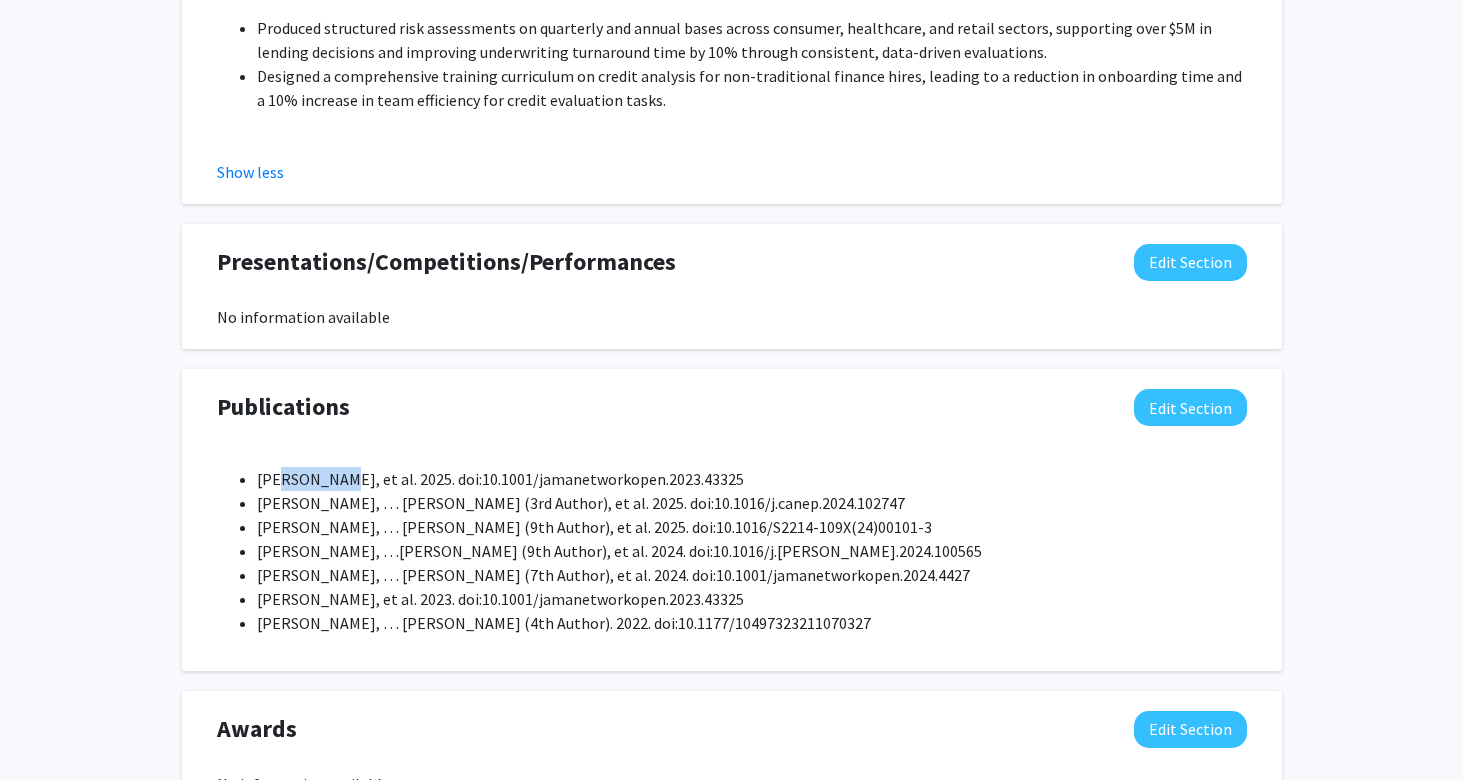 click on "[PERSON_NAME], et al. 2025. doi:10.1001/jamanetworkopen.2023.43325" 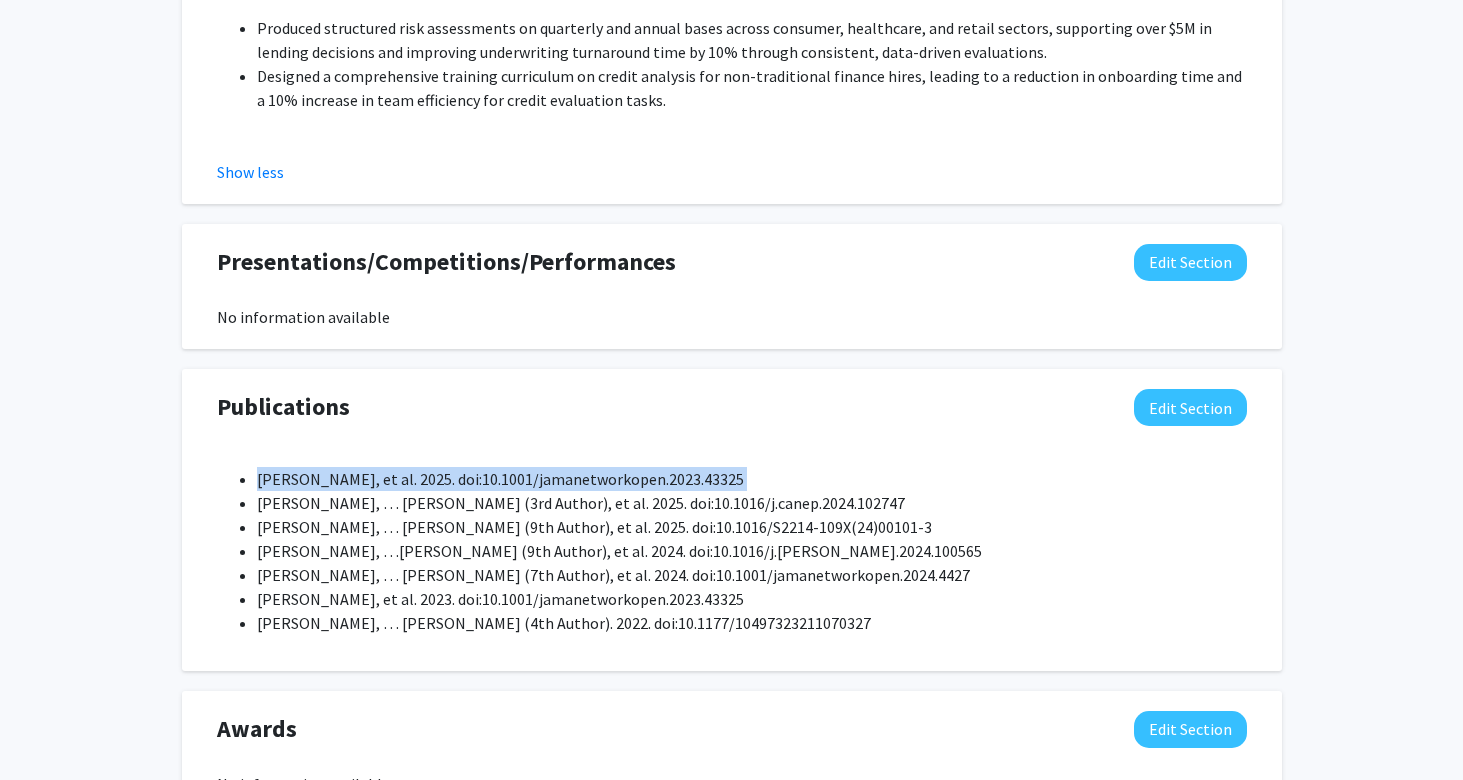 click on "[PERSON_NAME], et al. 2025. doi:10.1001/jamanetworkopen.2023.43325" 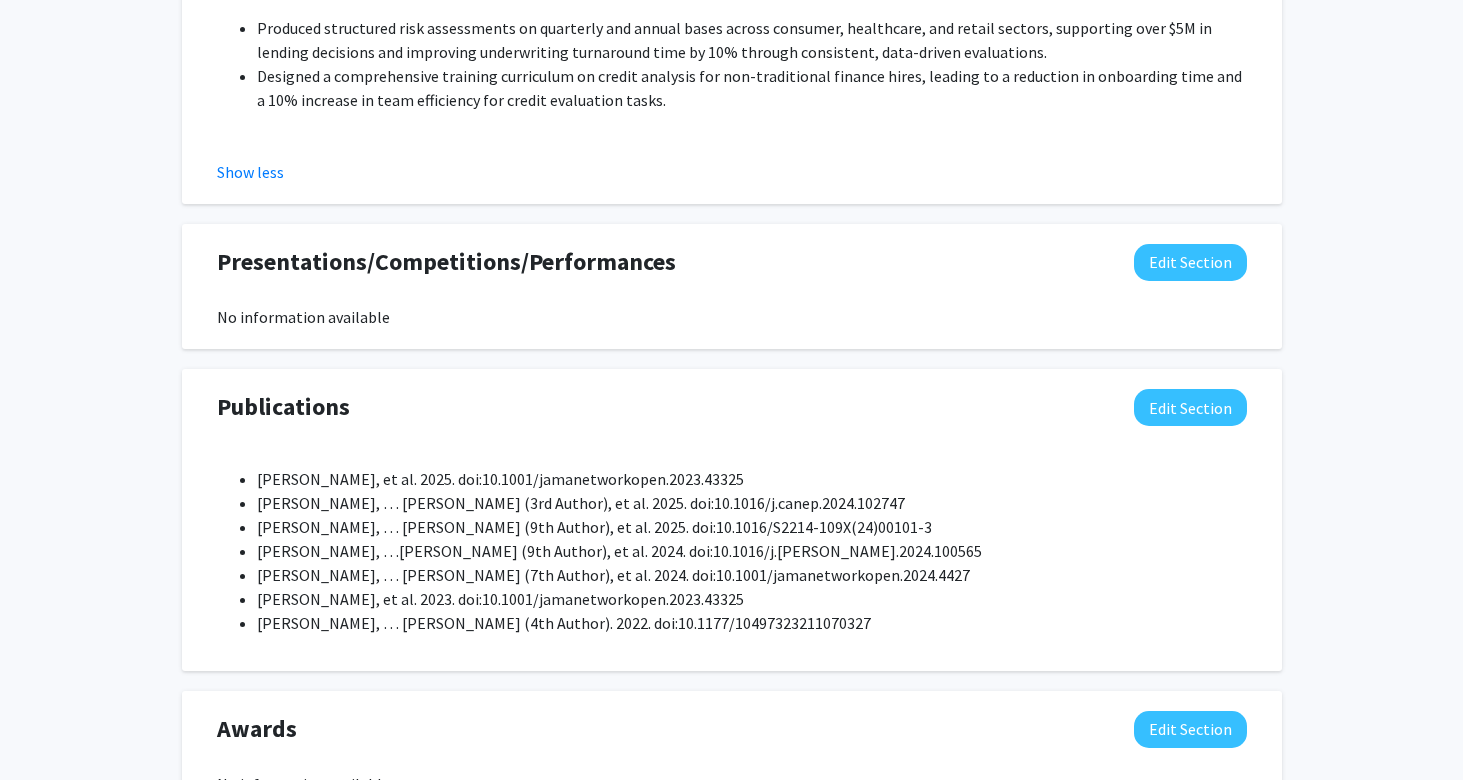 click on "[PERSON_NAME], et al. 2023. doi:10.1001/jamanetworkopen.2023.43325" 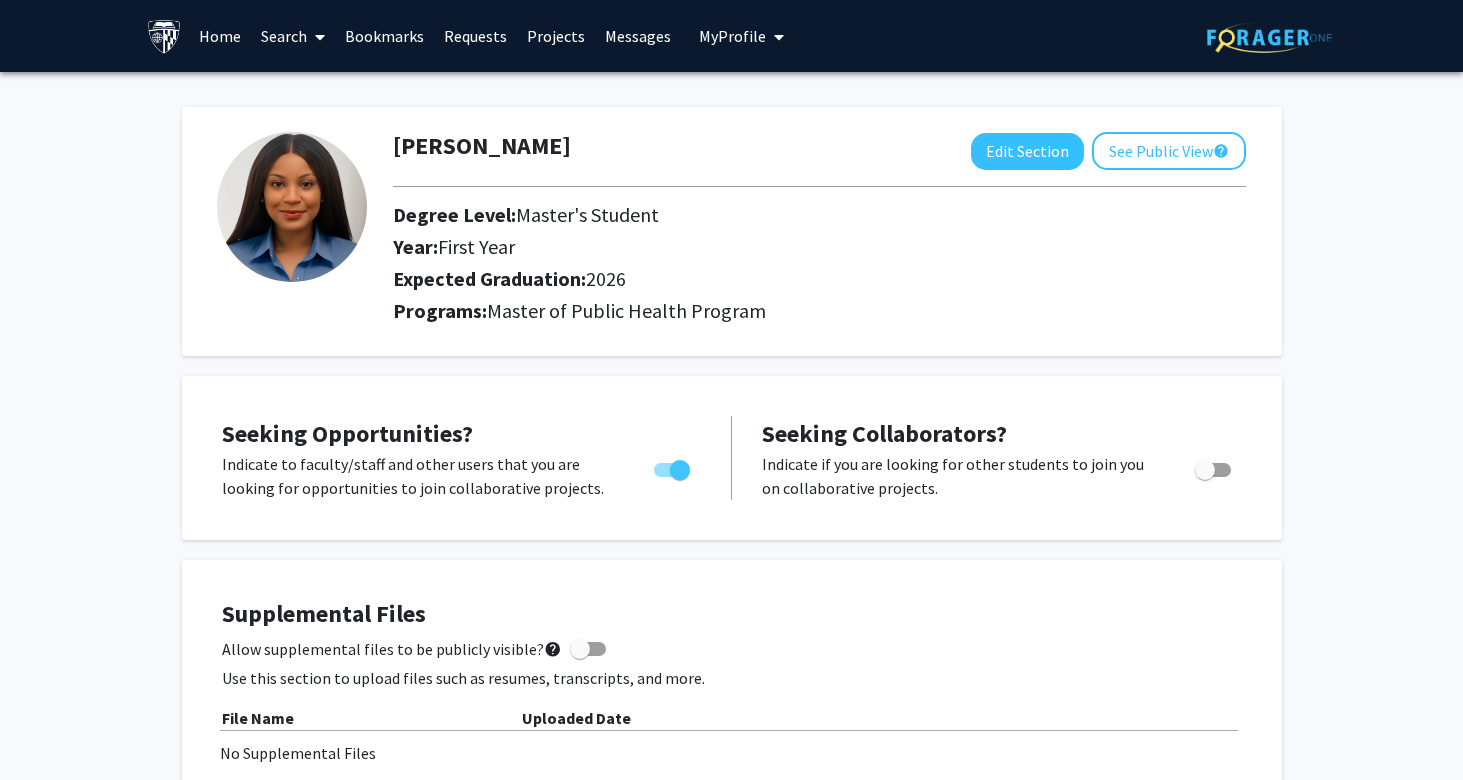 scroll, scrollTop: 0, scrollLeft: 0, axis: both 